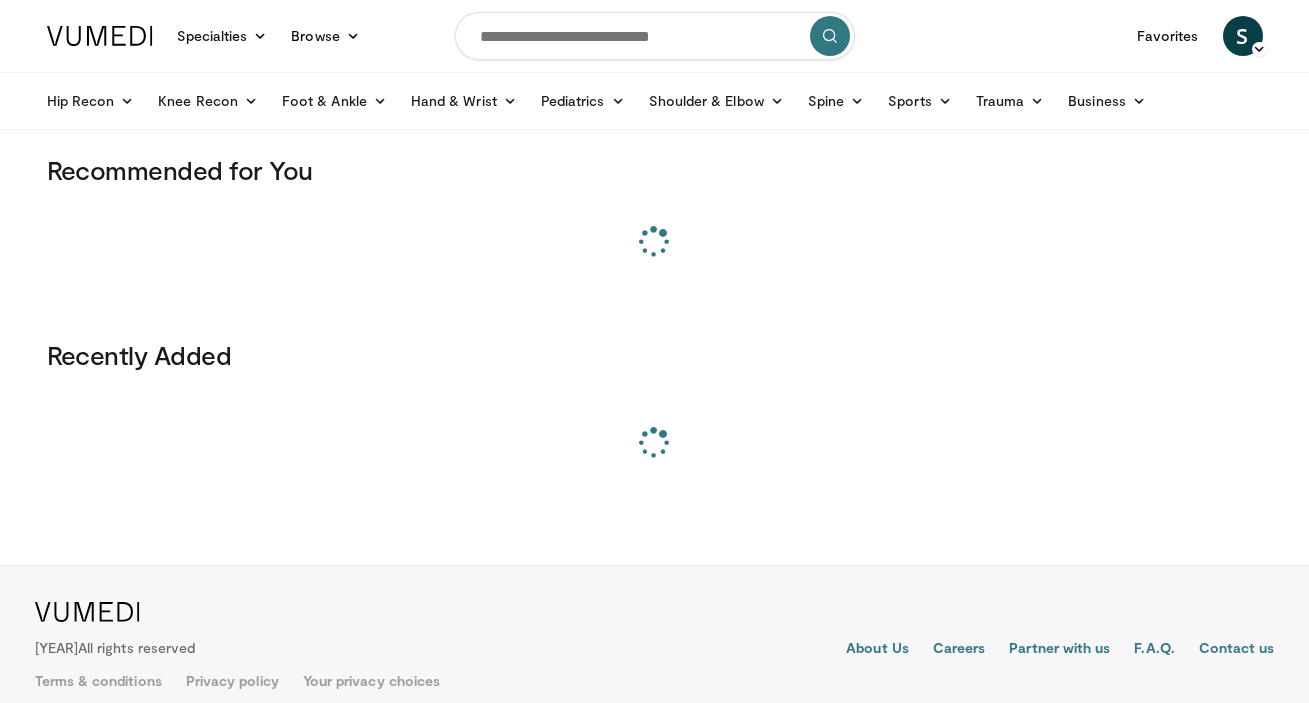 scroll, scrollTop: 0, scrollLeft: 0, axis: both 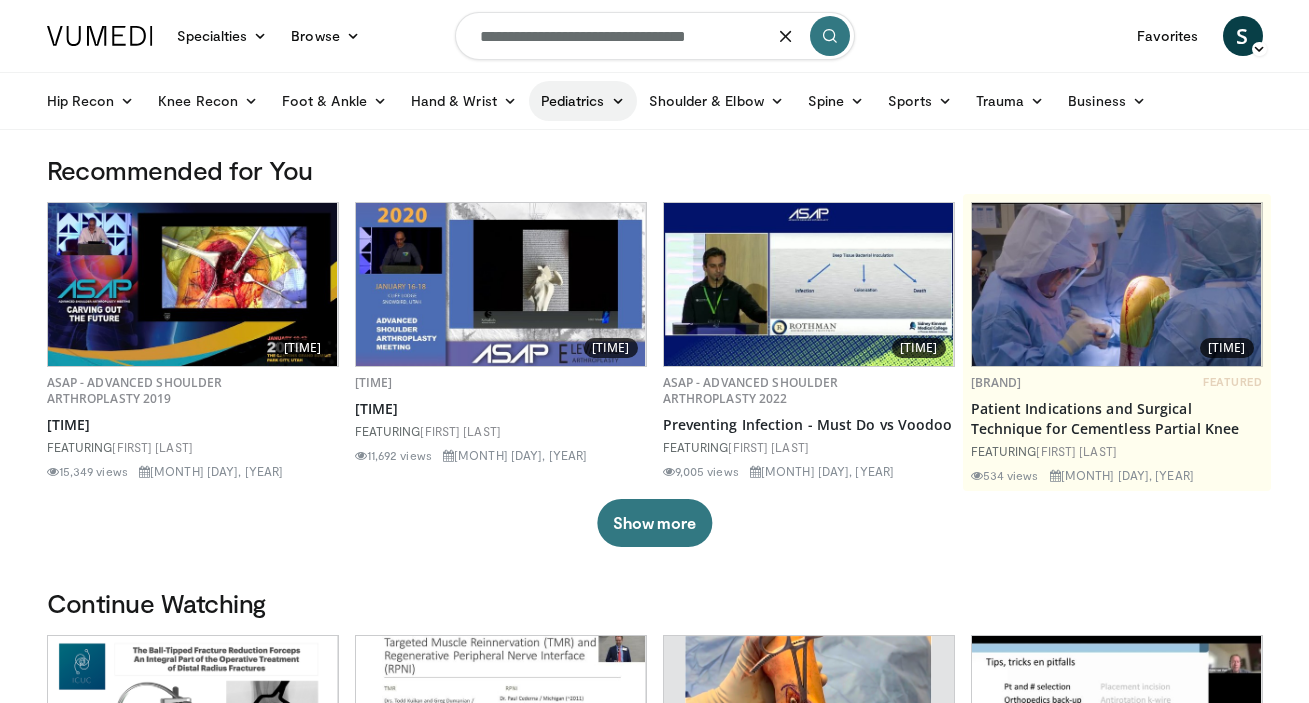 type on "[SYMBOLS]" 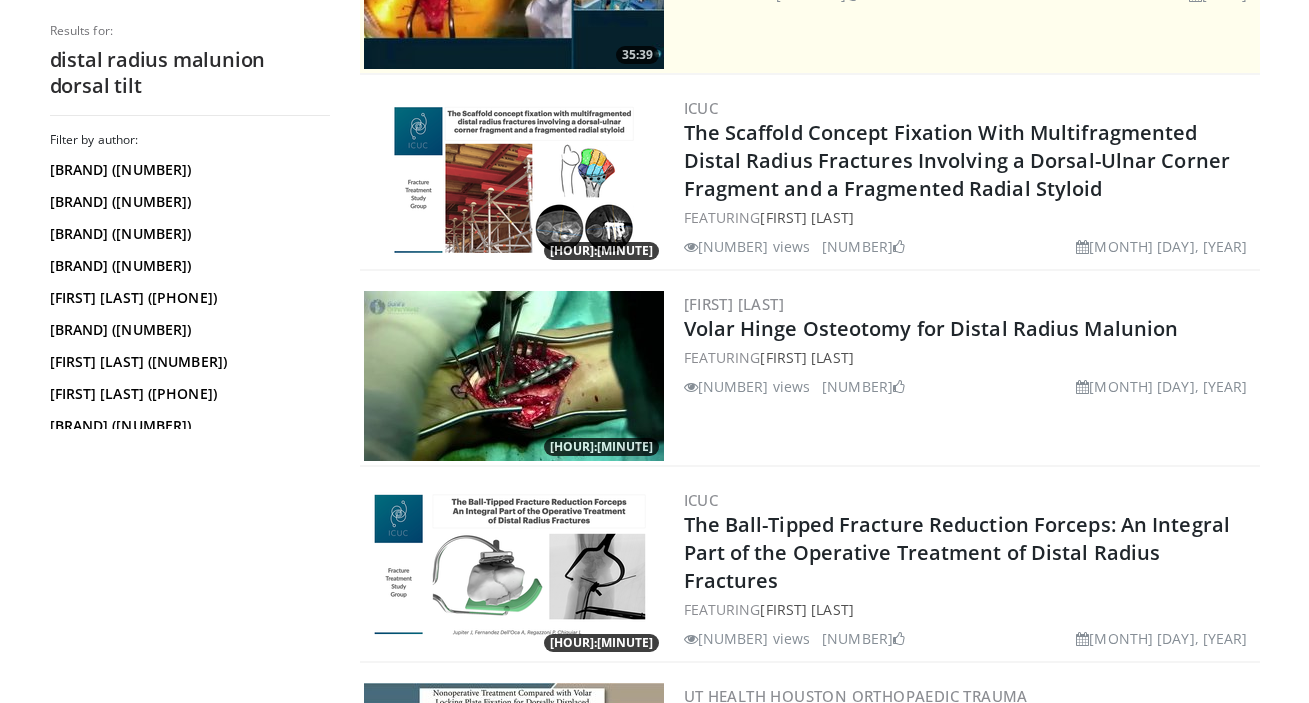 scroll, scrollTop: 0, scrollLeft: 0, axis: both 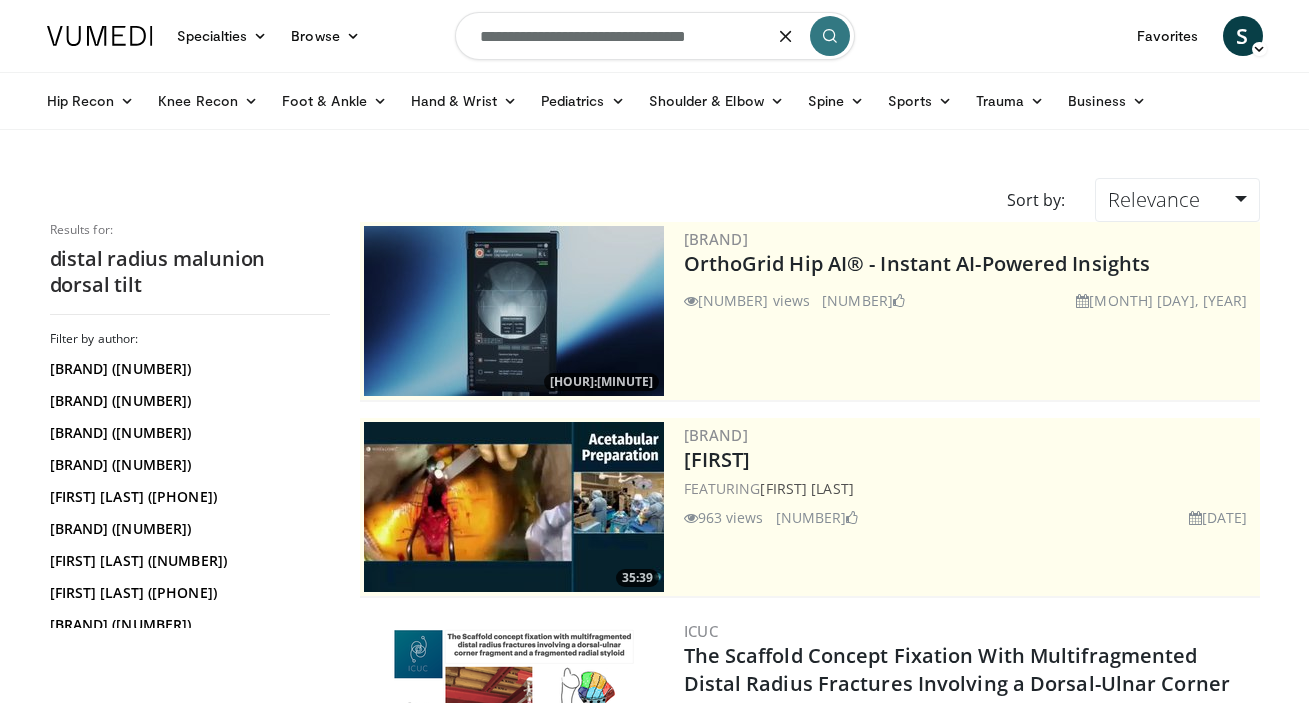 drag, startPoint x: 578, startPoint y: 38, endPoint x: 761, endPoint y: 38, distance: 183 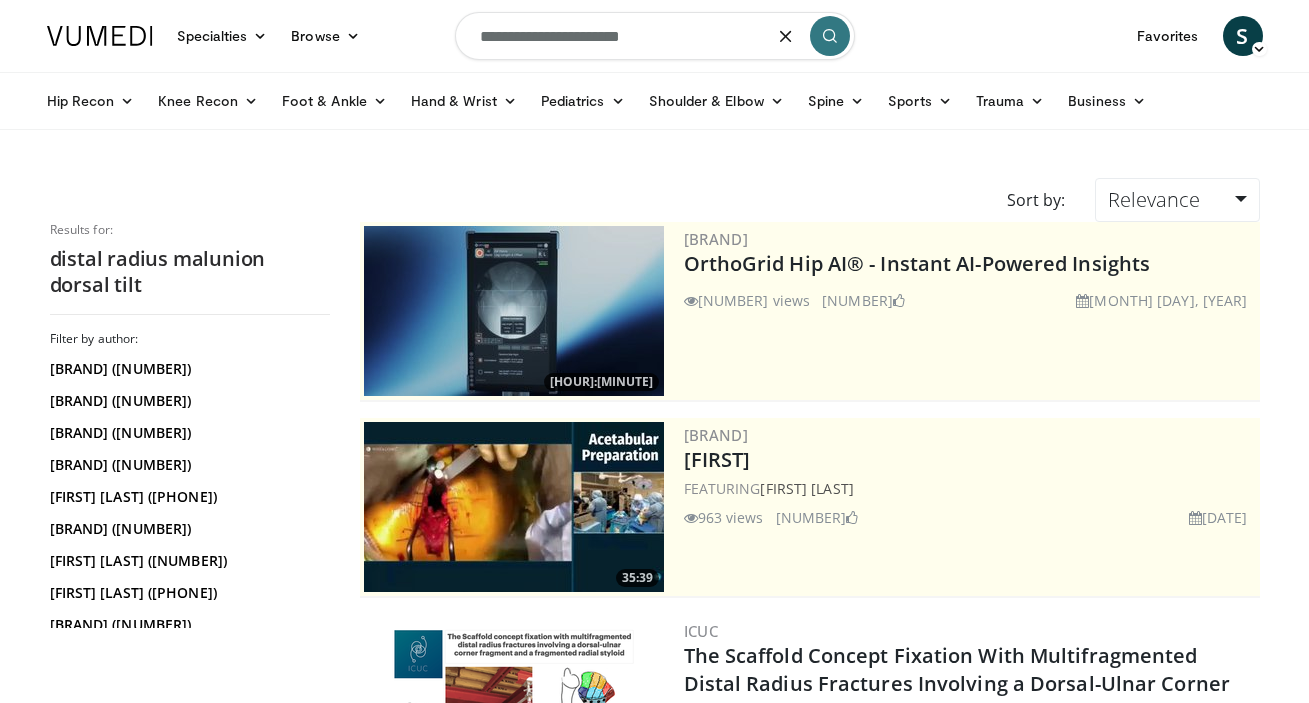 type on "**********" 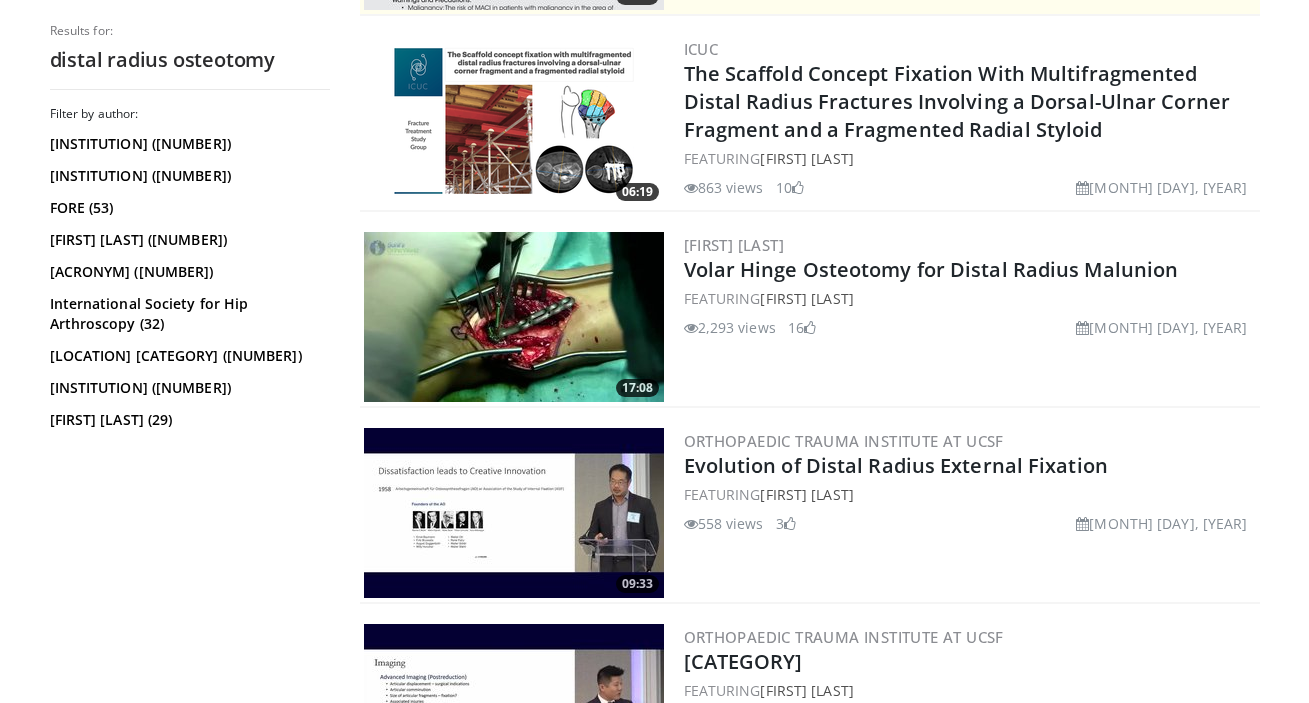 scroll, scrollTop: 596, scrollLeft: 0, axis: vertical 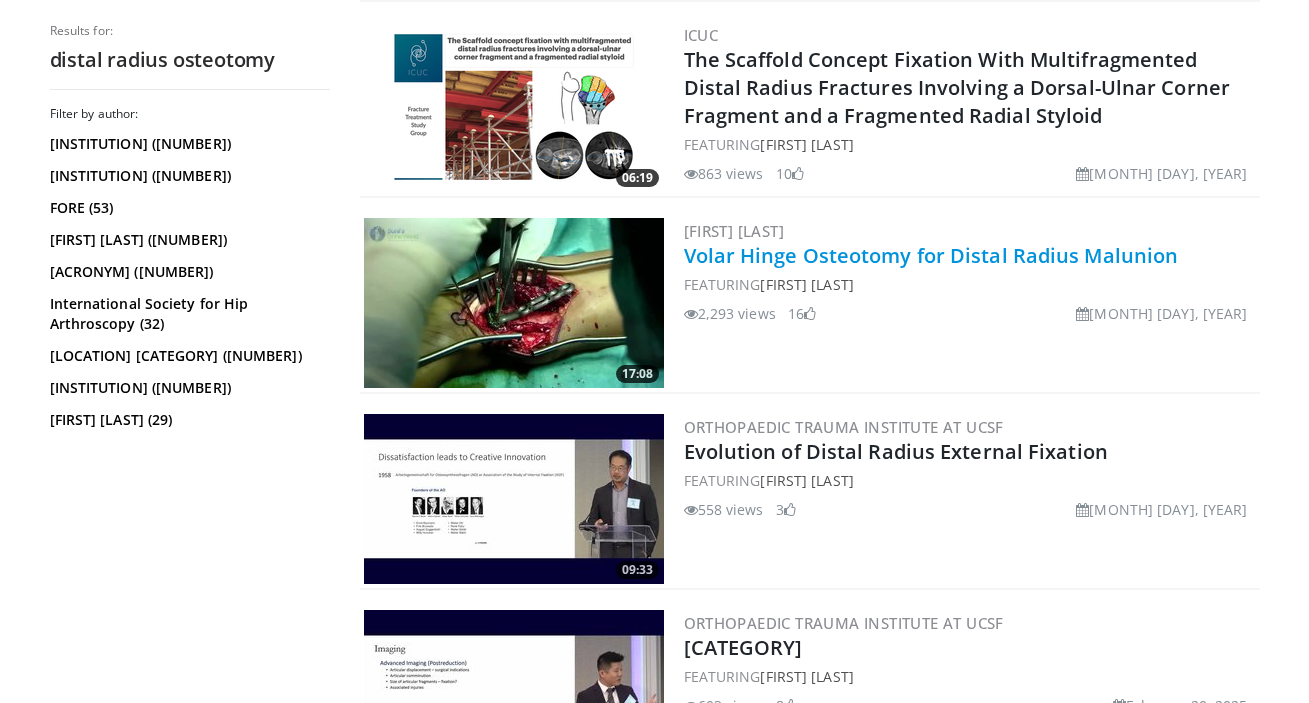 click on "Volar Hinge Osteotomy for Distal Radius Malunion" at bounding box center (931, 255) 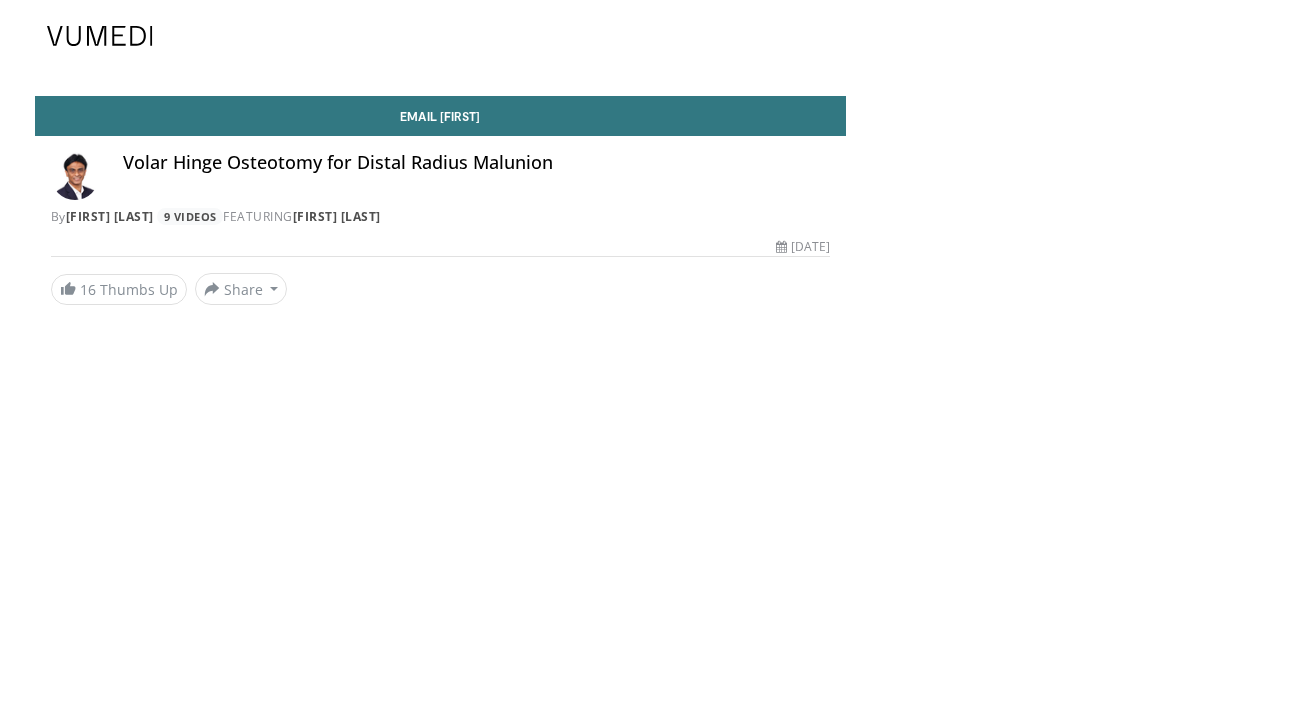scroll, scrollTop: 0, scrollLeft: 0, axis: both 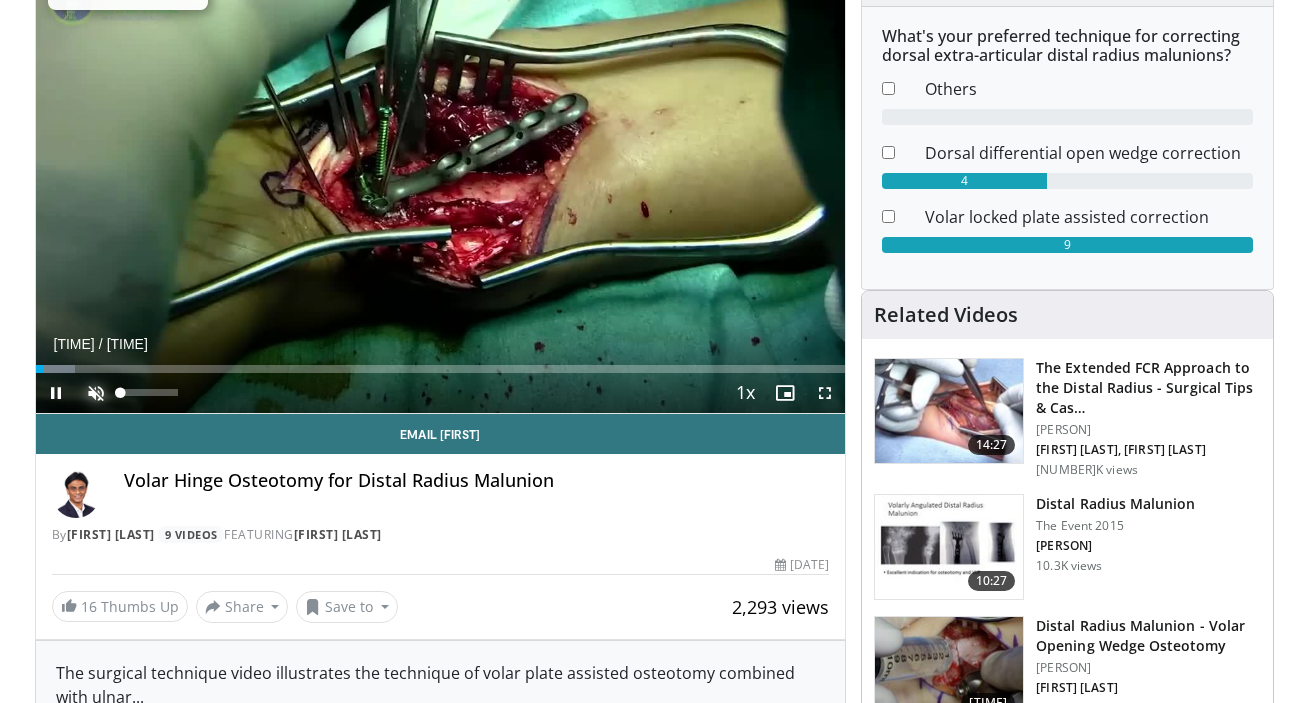 click at bounding box center (96, 393) 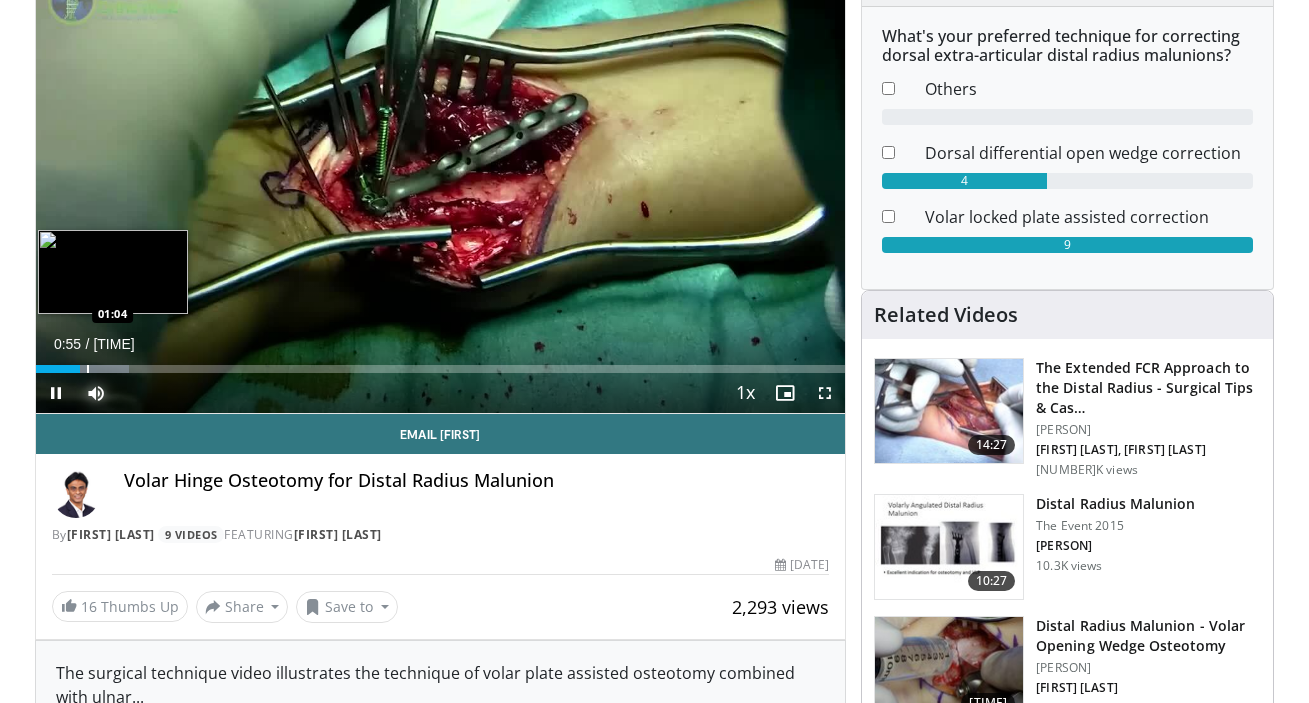 click at bounding box center [88, 369] 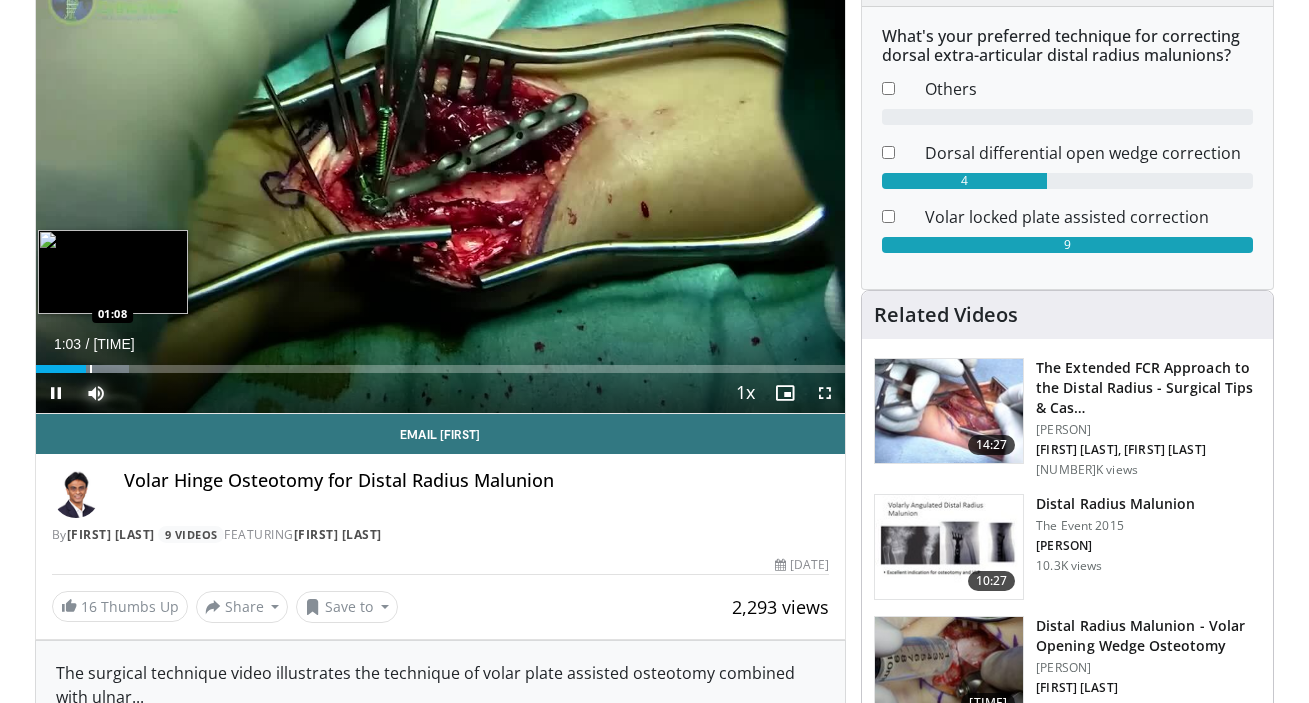 click at bounding box center [91, 369] 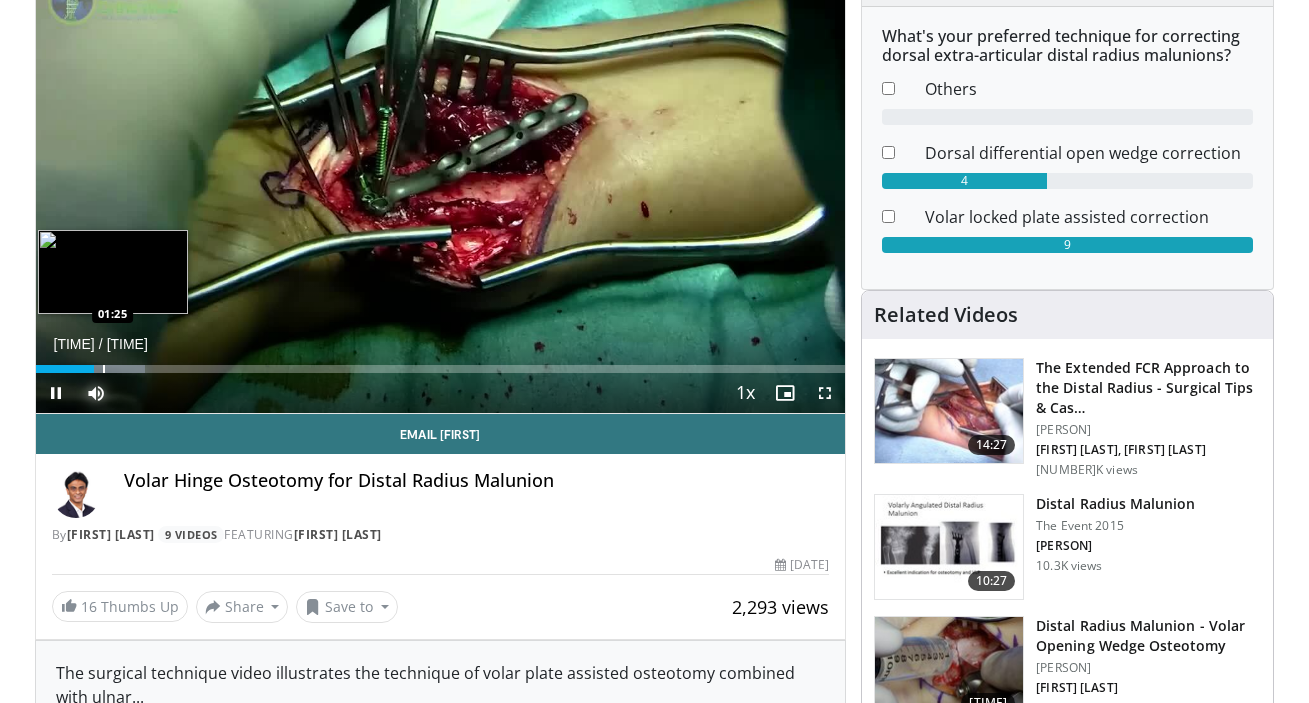 click at bounding box center [104, 369] 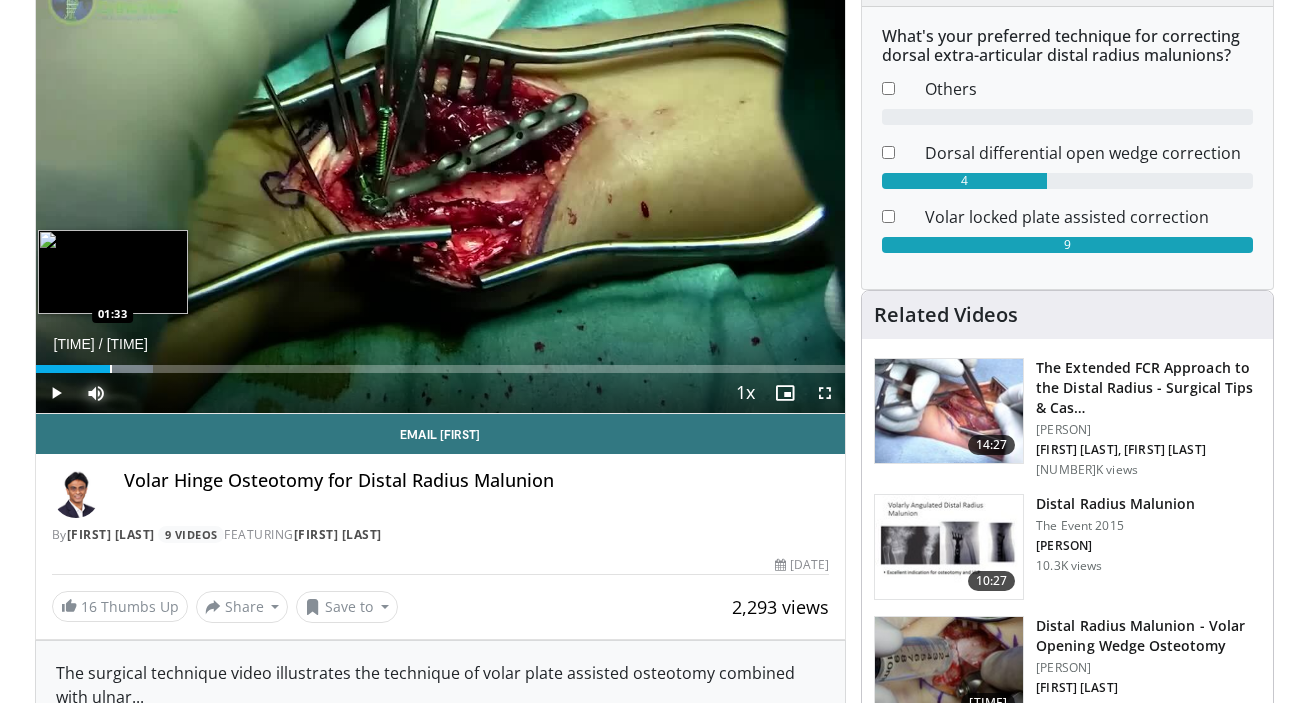 click at bounding box center (111, 369) 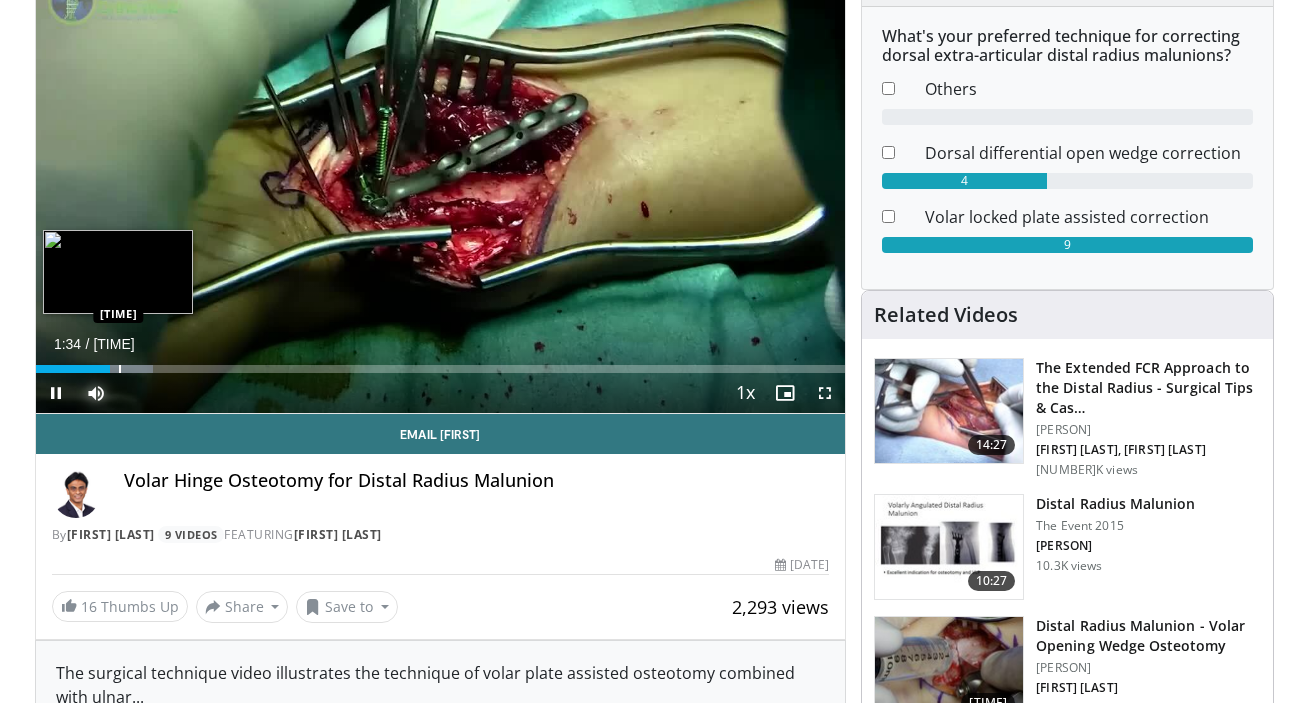 click at bounding box center [120, 369] 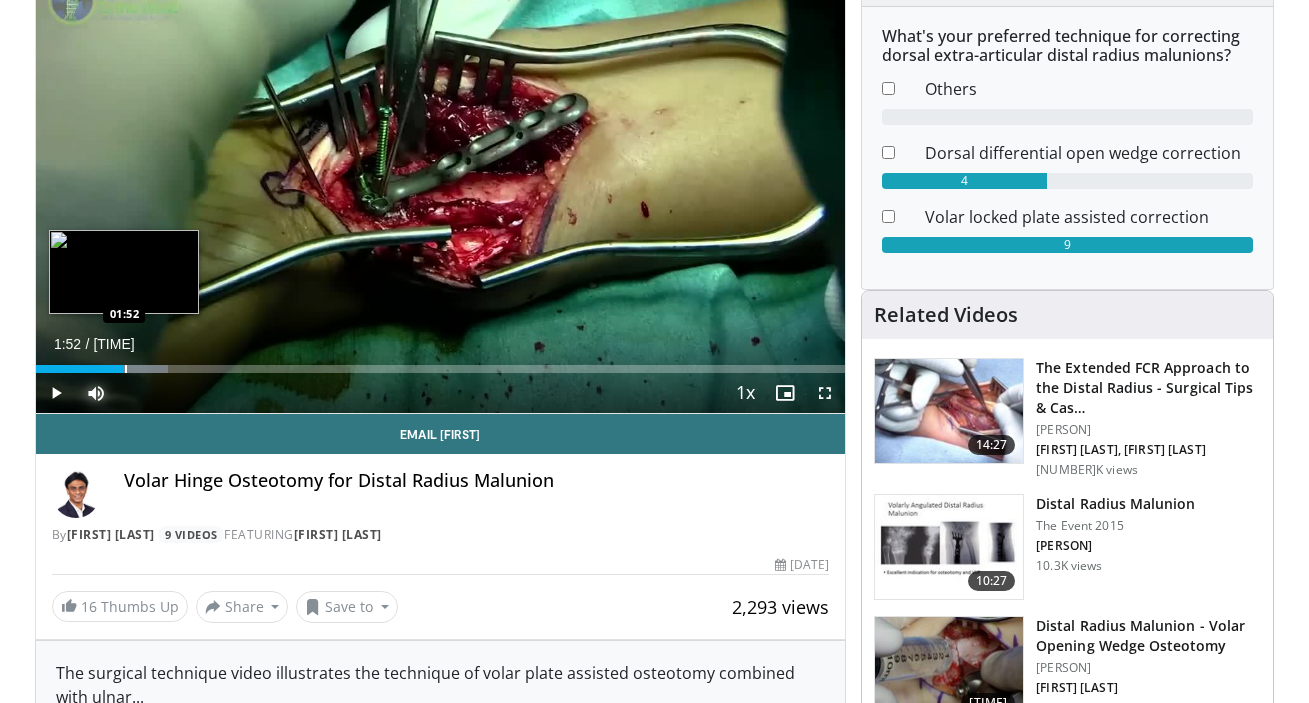 click at bounding box center (126, 369) 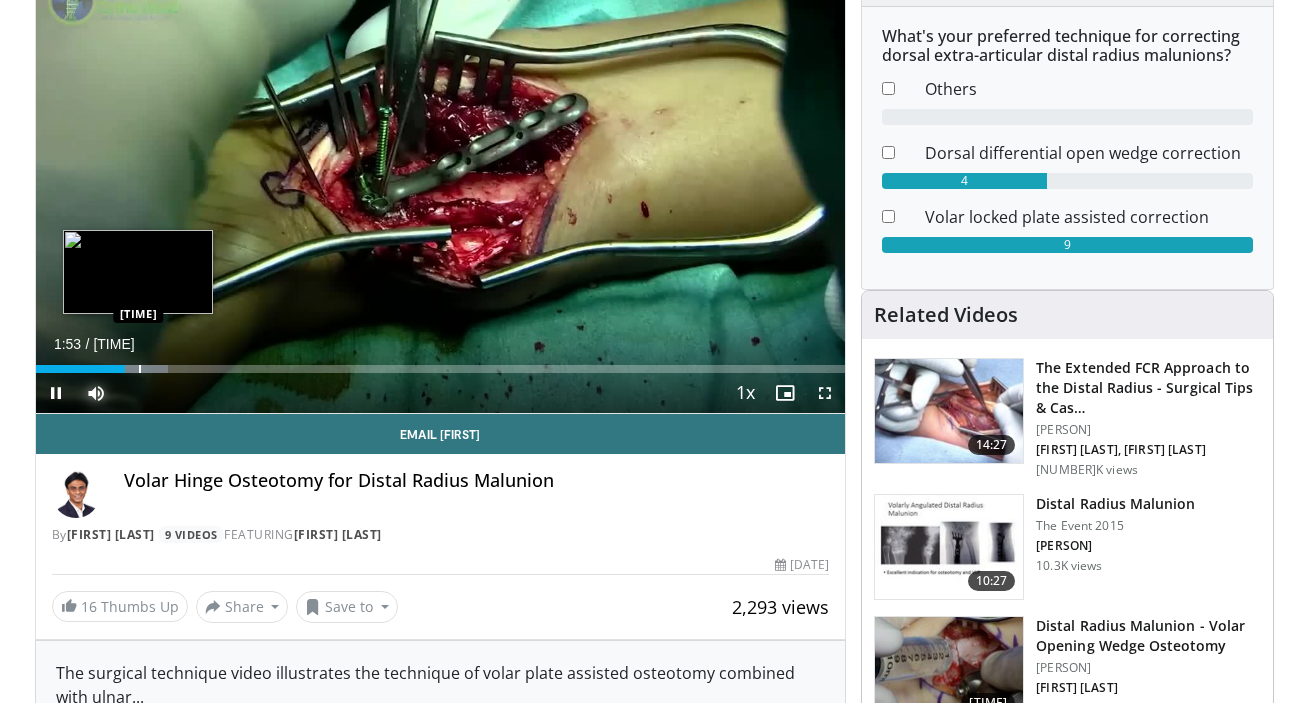 click at bounding box center (140, 369) 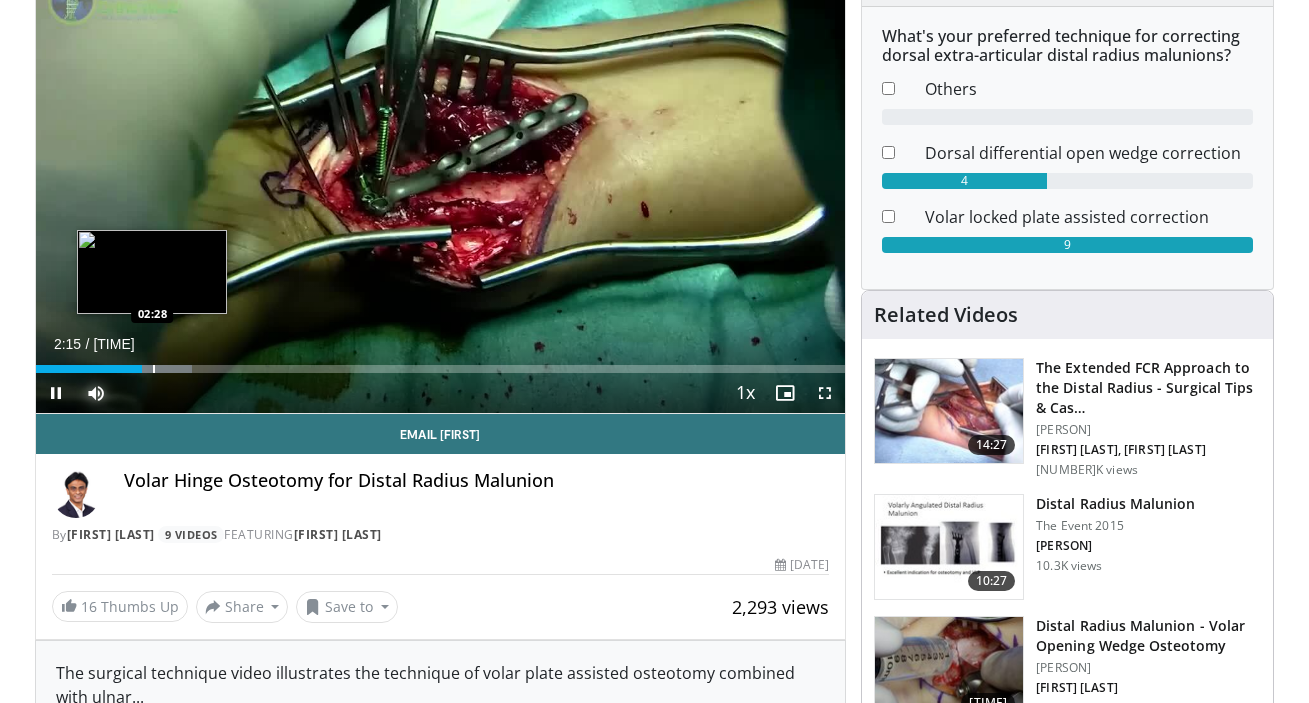 click at bounding box center (154, 369) 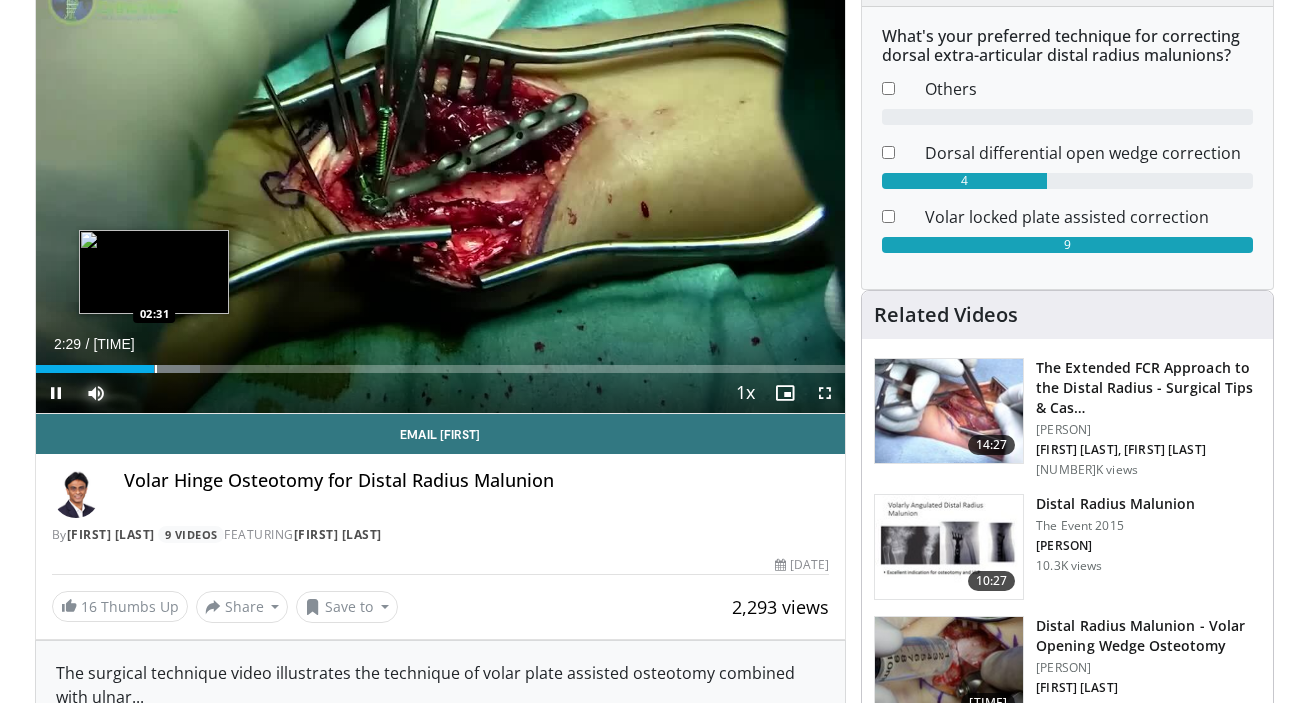 click at bounding box center [156, 369] 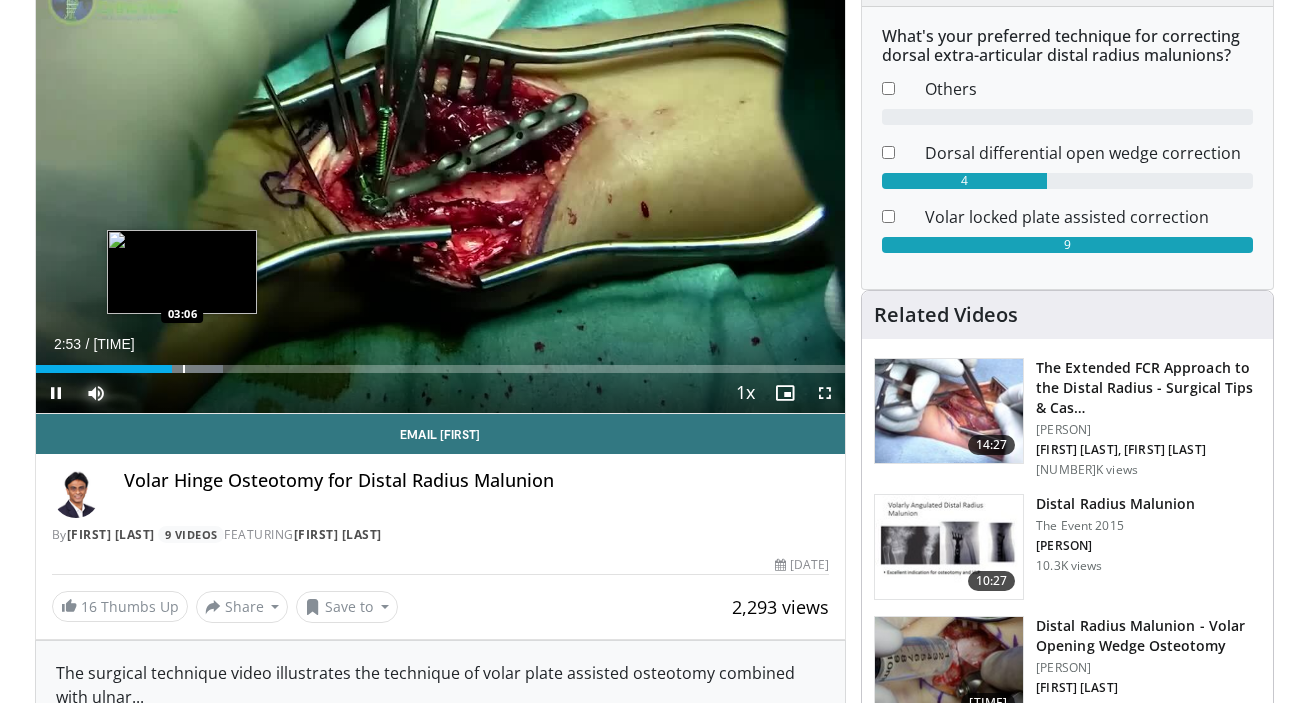 click at bounding box center (184, 369) 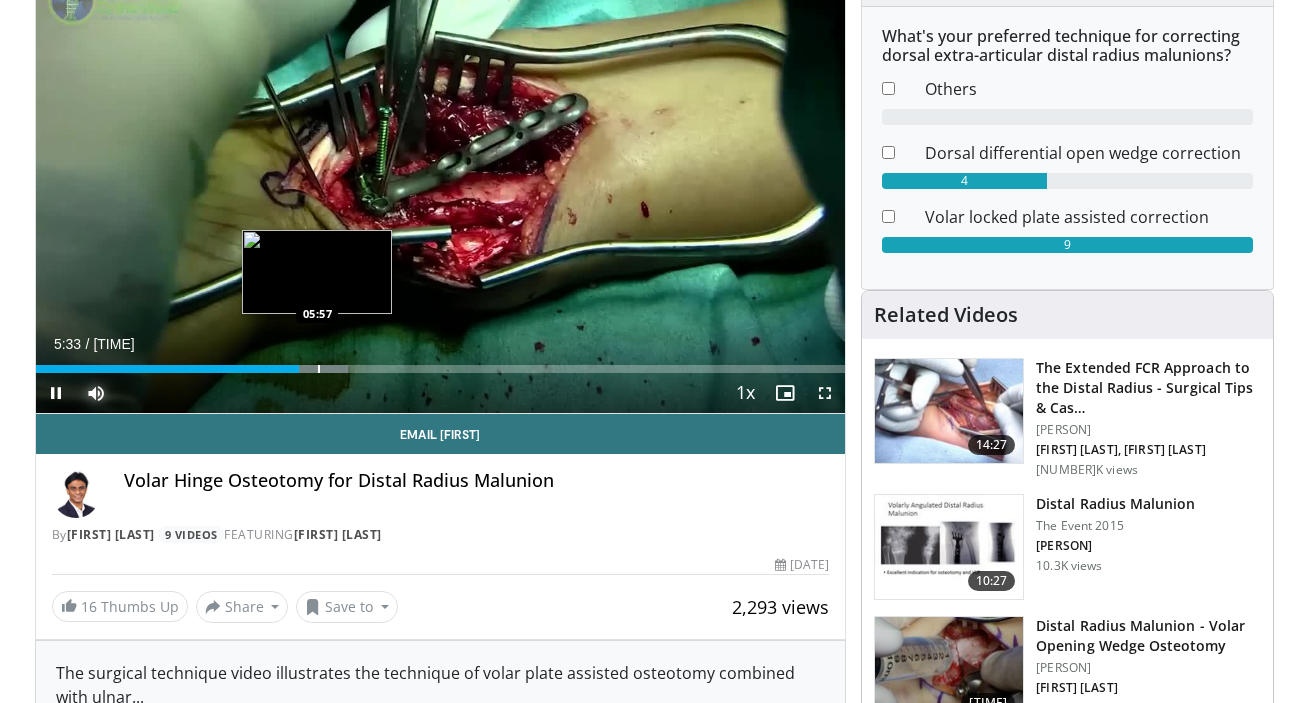 click at bounding box center (319, 369) 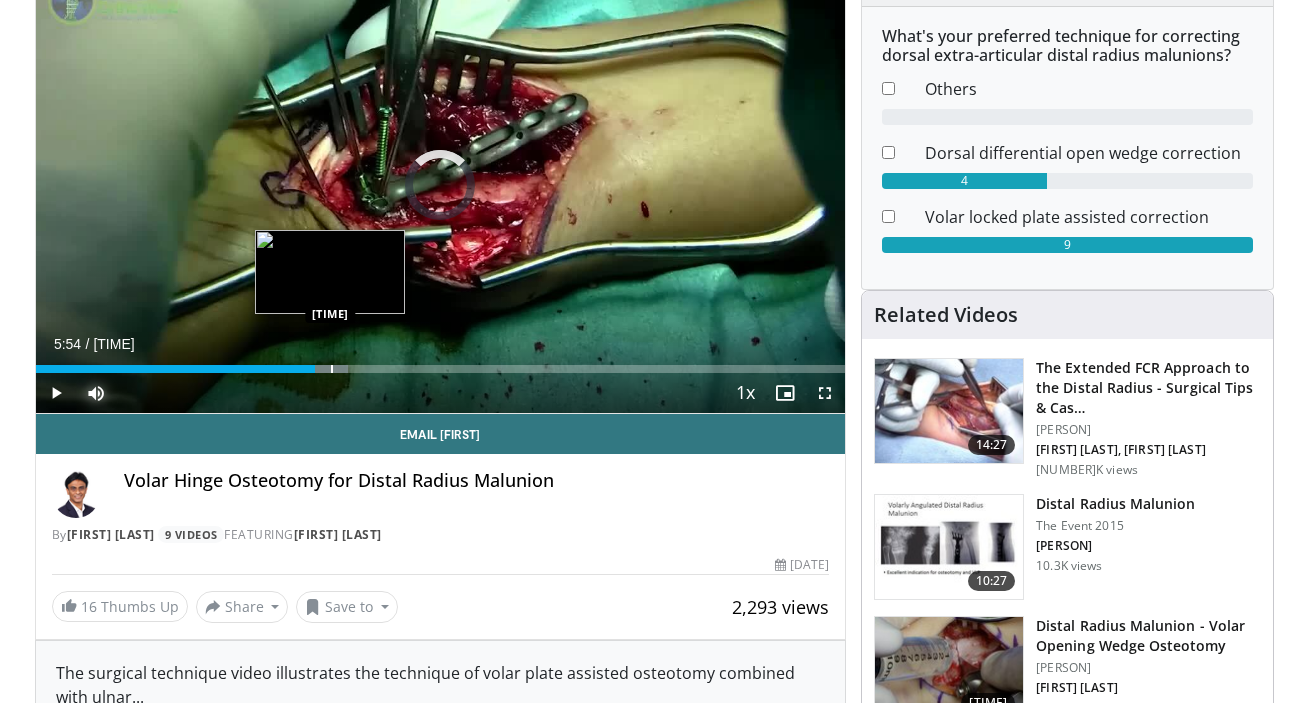 click at bounding box center [332, 369] 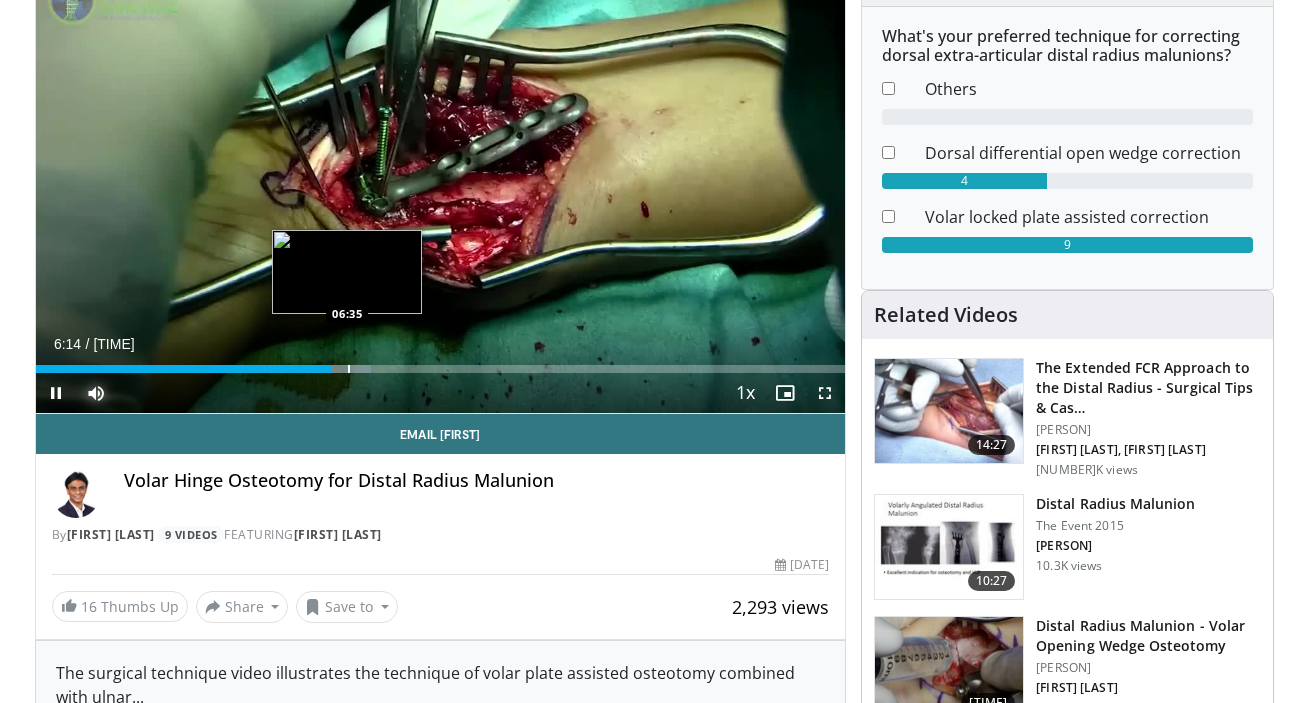 click at bounding box center [349, 369] 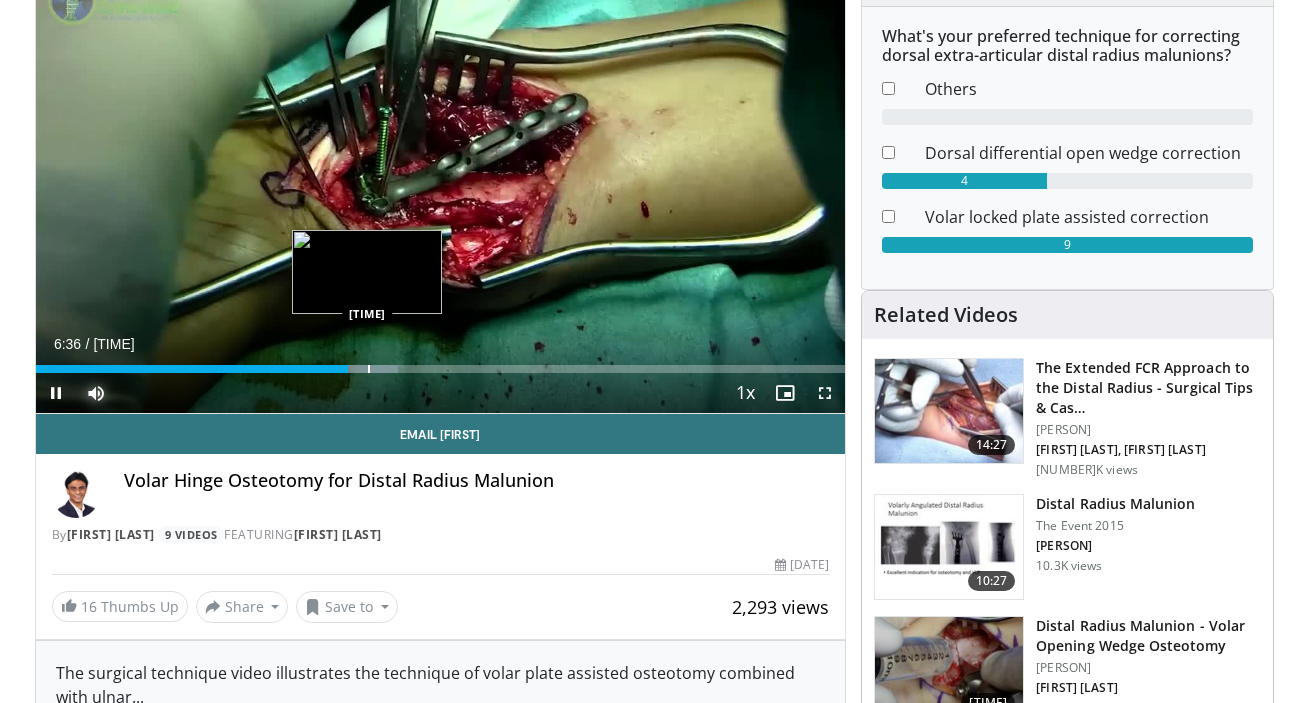click at bounding box center (369, 369) 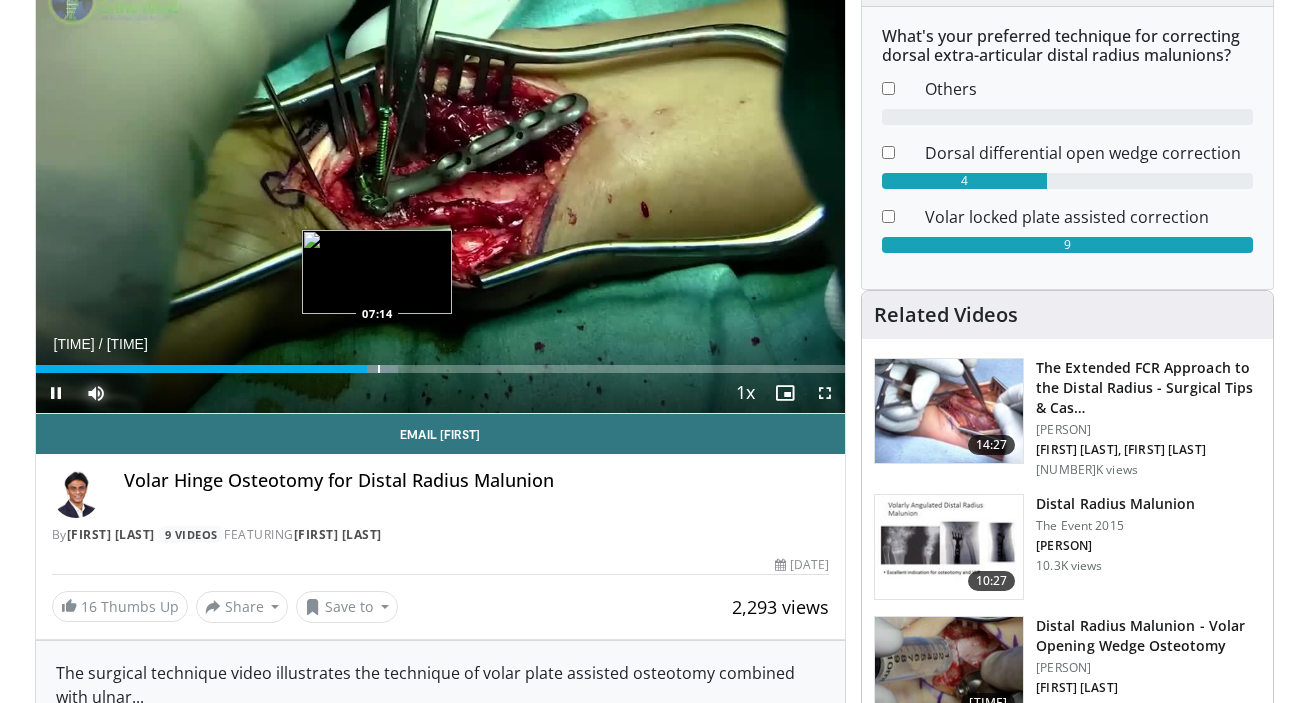 click at bounding box center (379, 369) 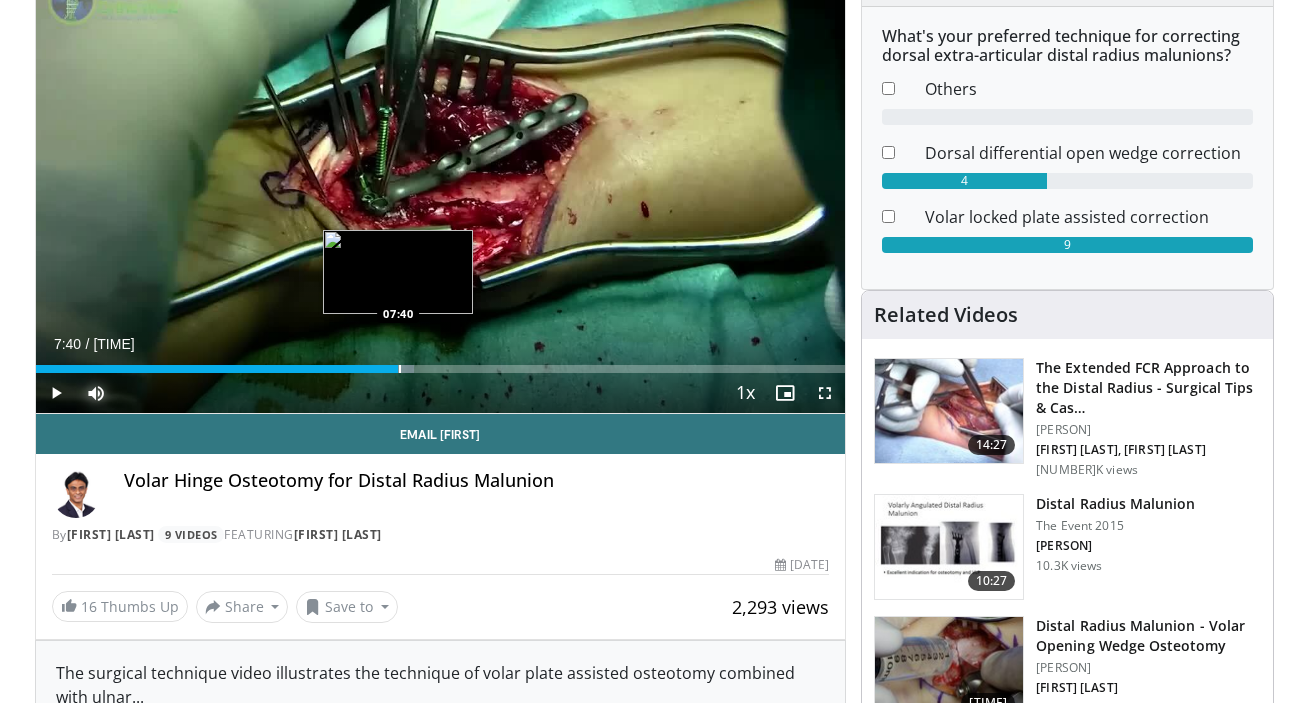 click at bounding box center [400, 369] 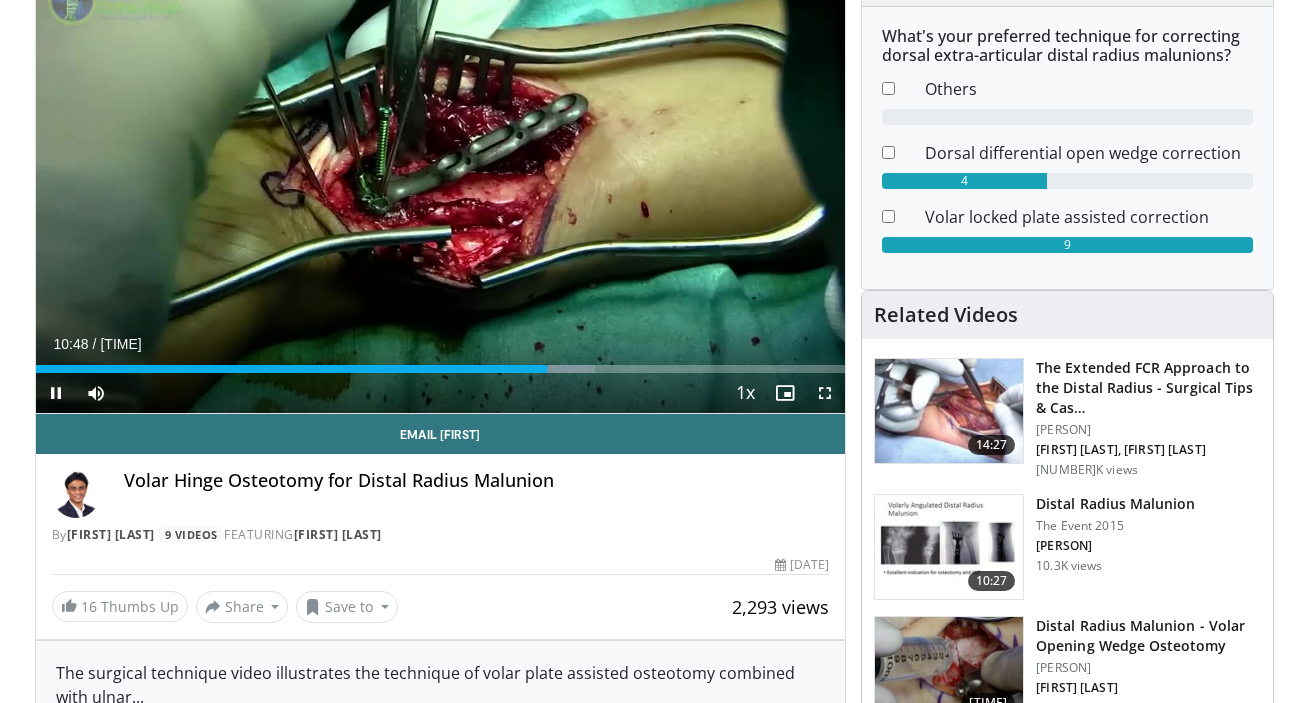 click on "Current Time  10:48 / Duration  17:07 Pause Skip Backward Skip Forward Mute 84% Loaded :  69.14% 10:48 07:55 Stream Type  LIVE Seek to live, currently behind live LIVE   1x Playback Rate 0.5x 0.75x 1x , selected 1.25x 1.5x 1.75x 2x Chapters Chapters Descriptions descriptions off , selected Captions captions settings , opens captions settings dialog captions off , selected Audio Track en (Main) , selected Fullscreen Enable picture-in-picture mode" at bounding box center [441, 393] 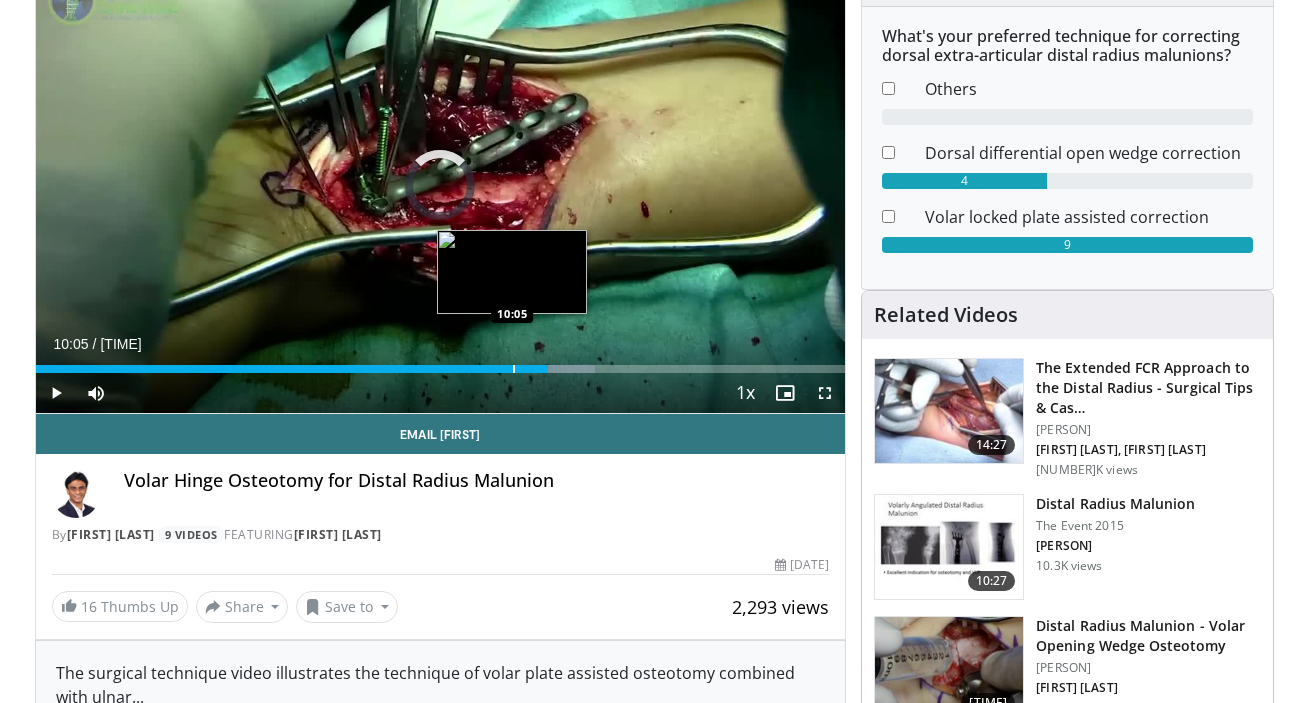 click at bounding box center [514, 369] 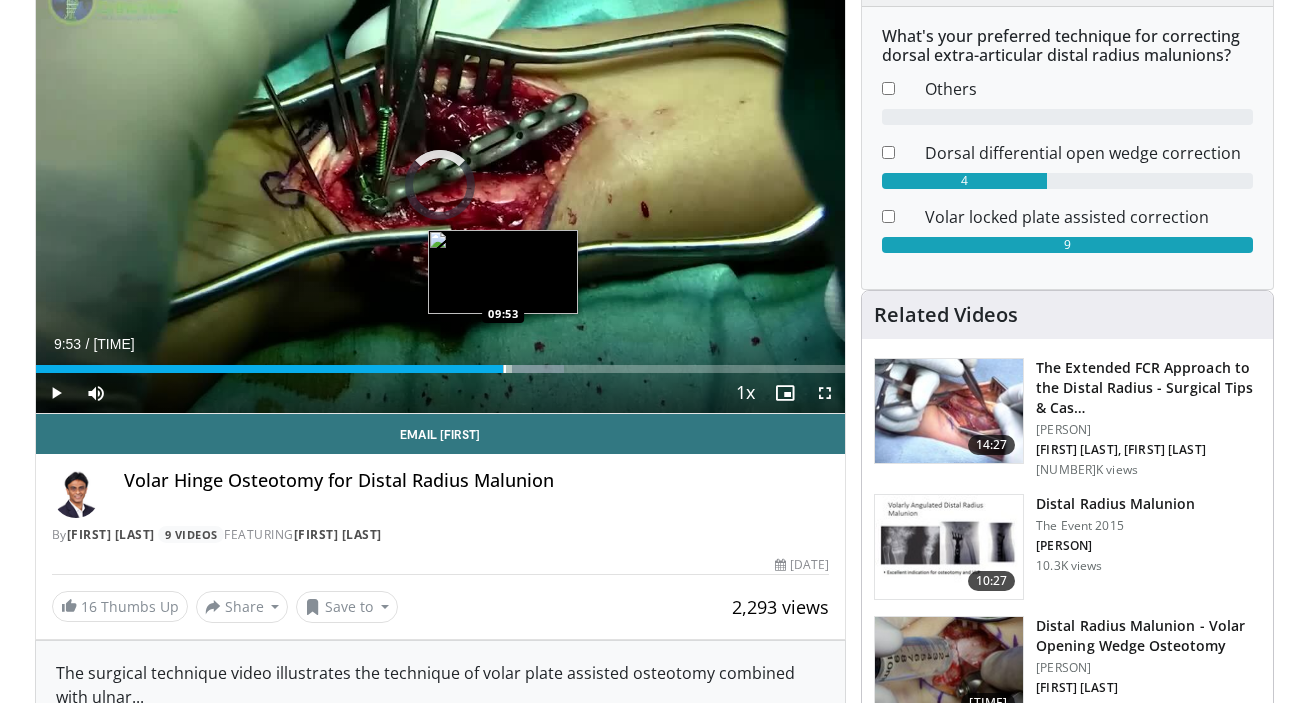 click at bounding box center (505, 369) 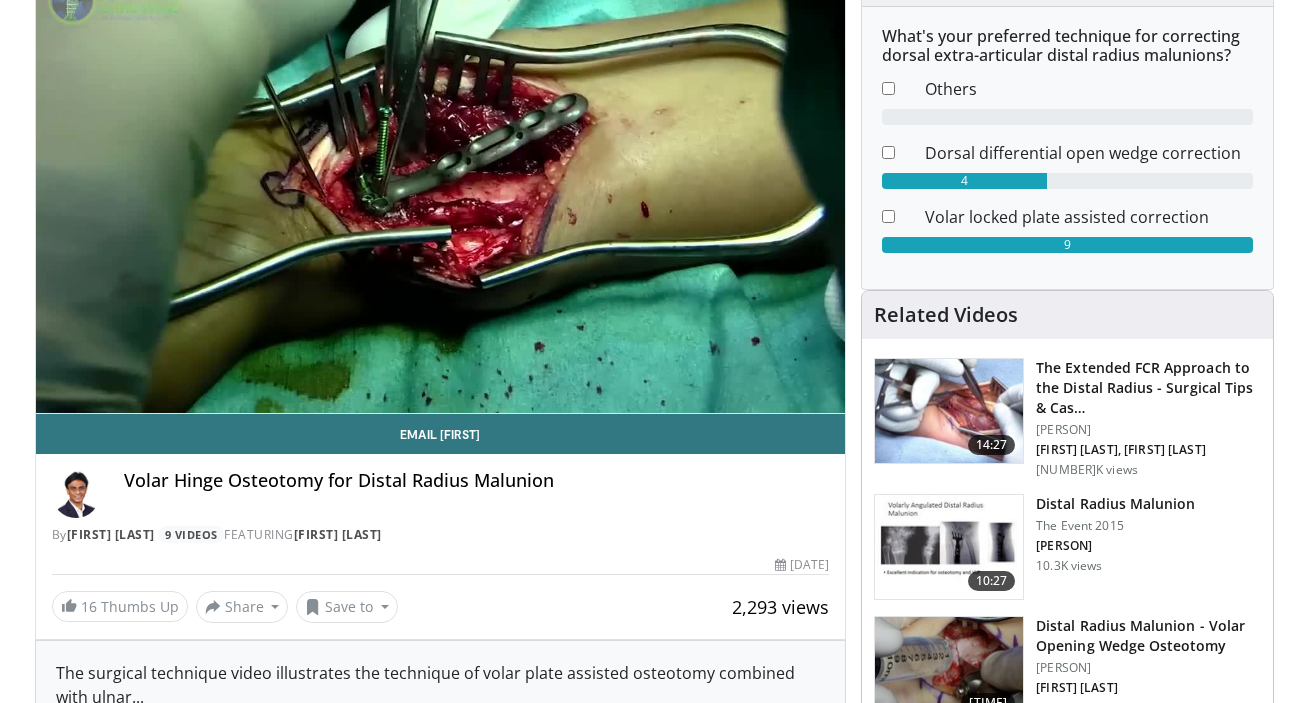 click on "Distal Radius Malunion" at bounding box center (1115, 504) 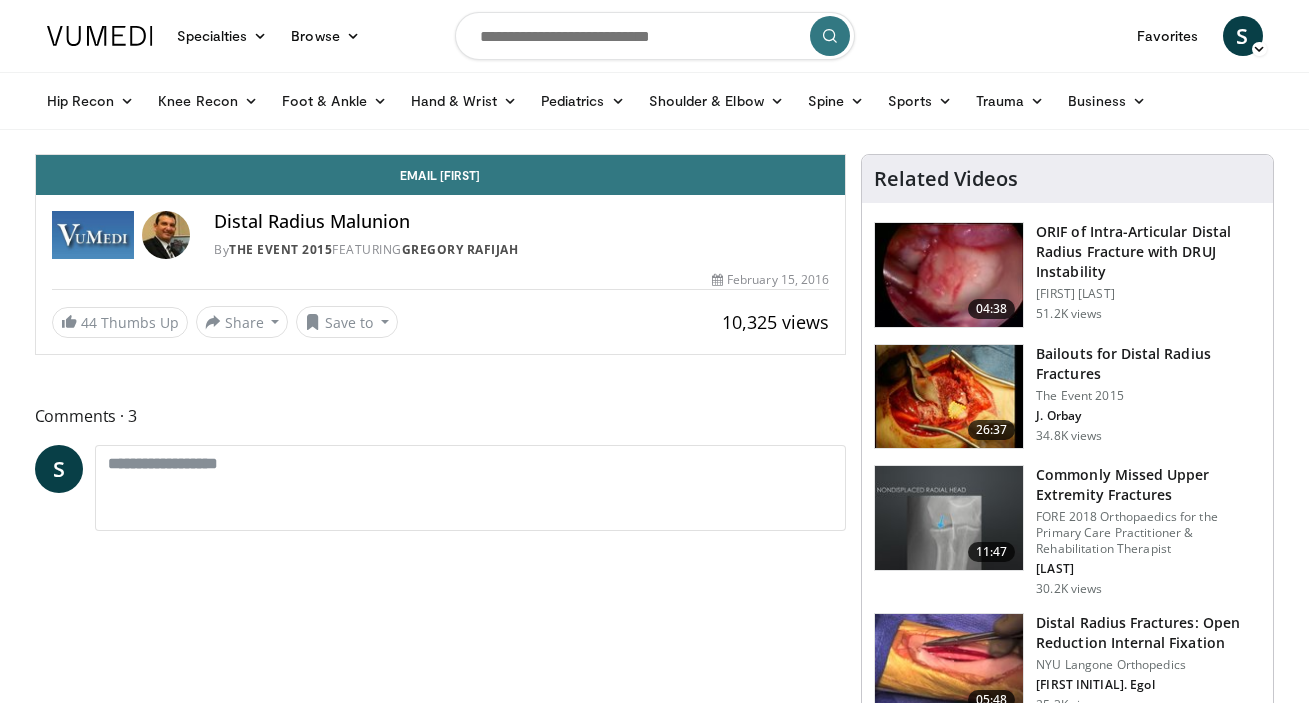 scroll, scrollTop: 0, scrollLeft: 0, axis: both 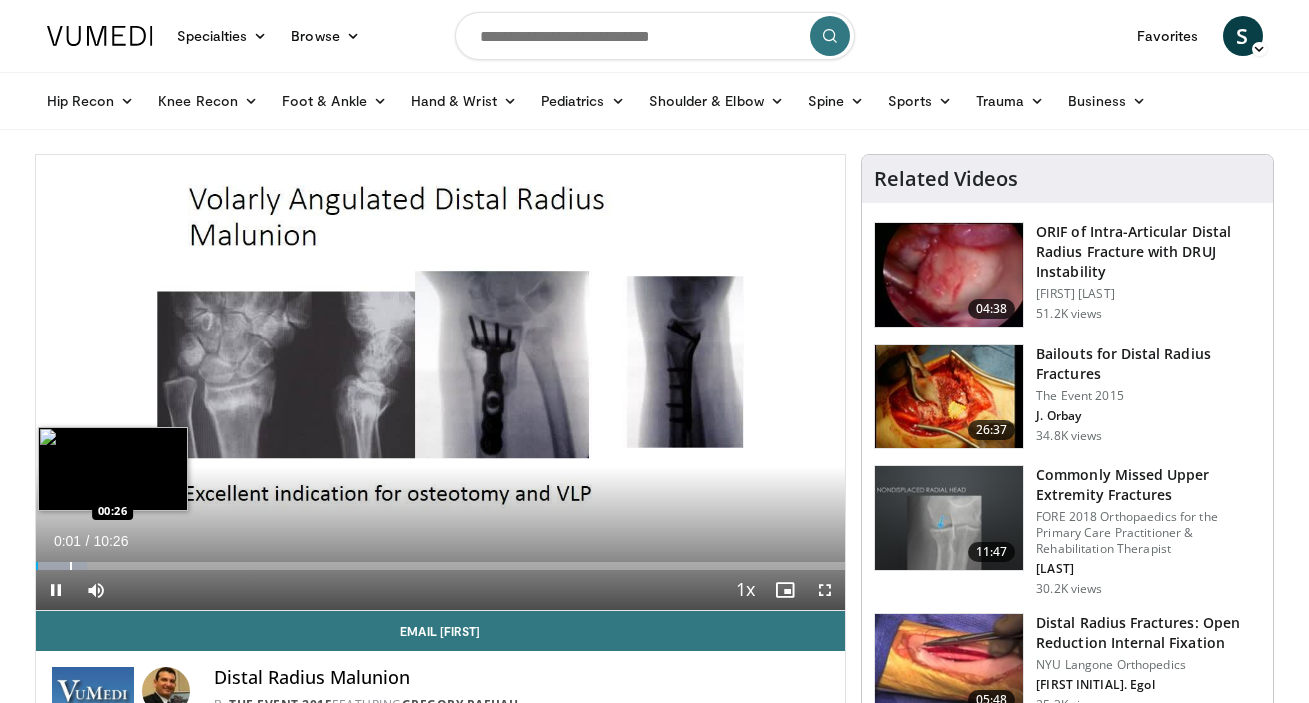 click at bounding box center [71, 566] 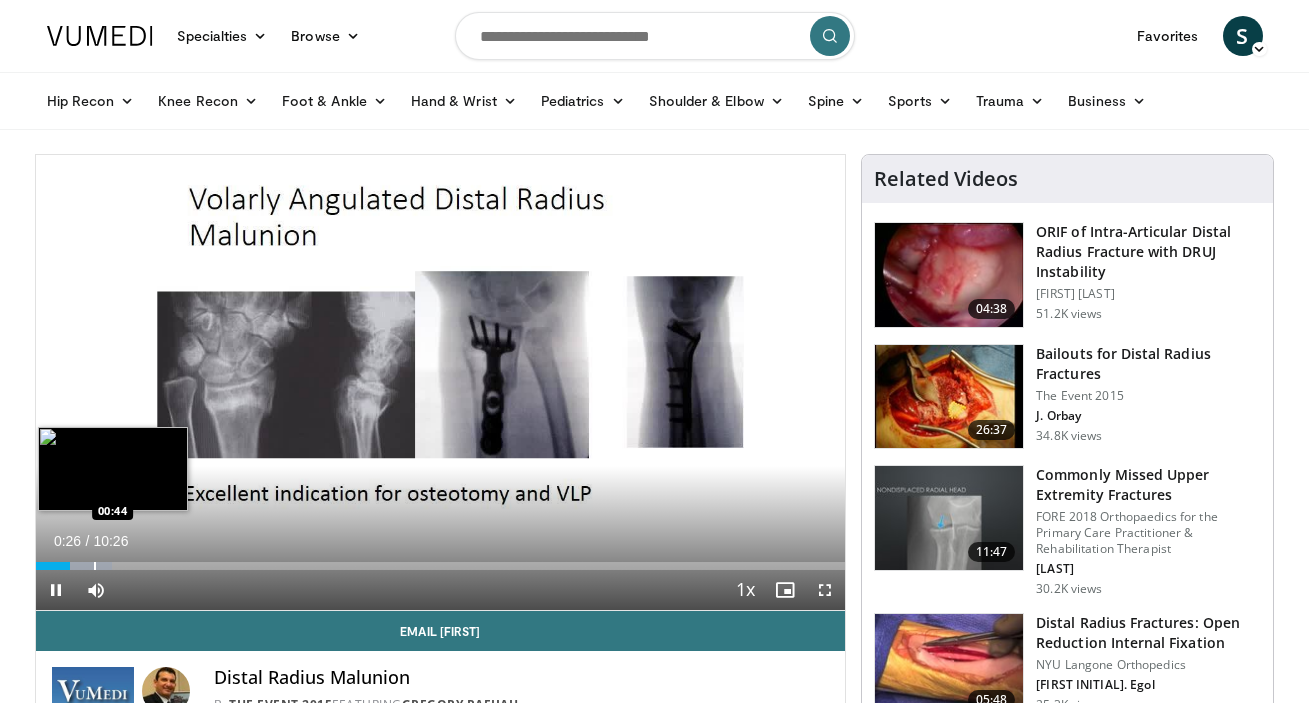 click at bounding box center (95, 566) 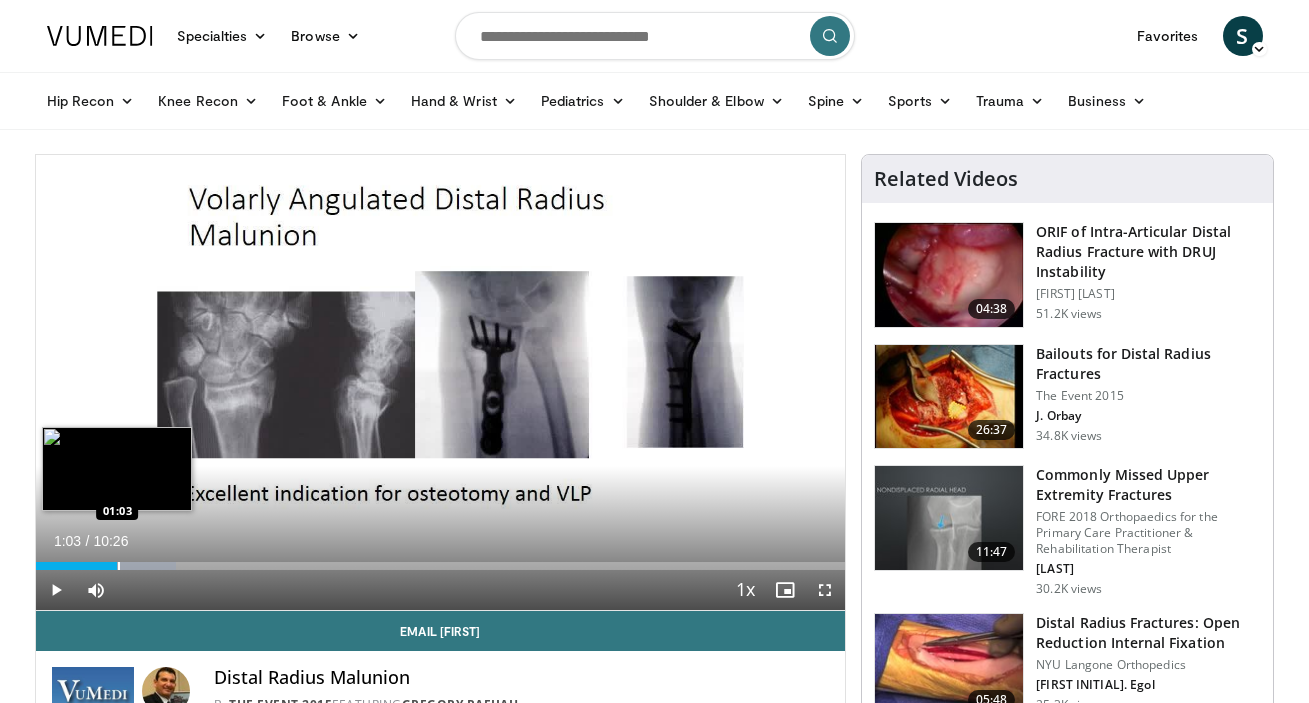 click at bounding box center (119, 566) 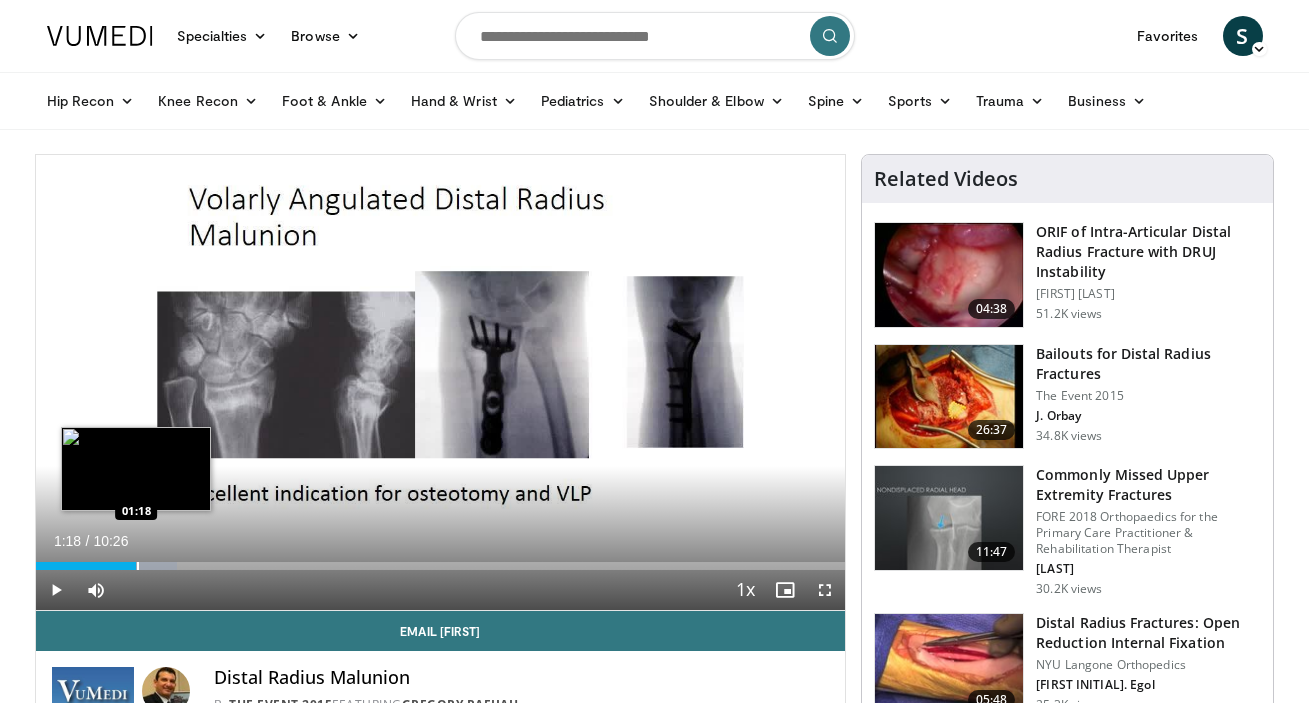 click on "Loaded :  17.52% 01:18 01:18" at bounding box center (441, 560) 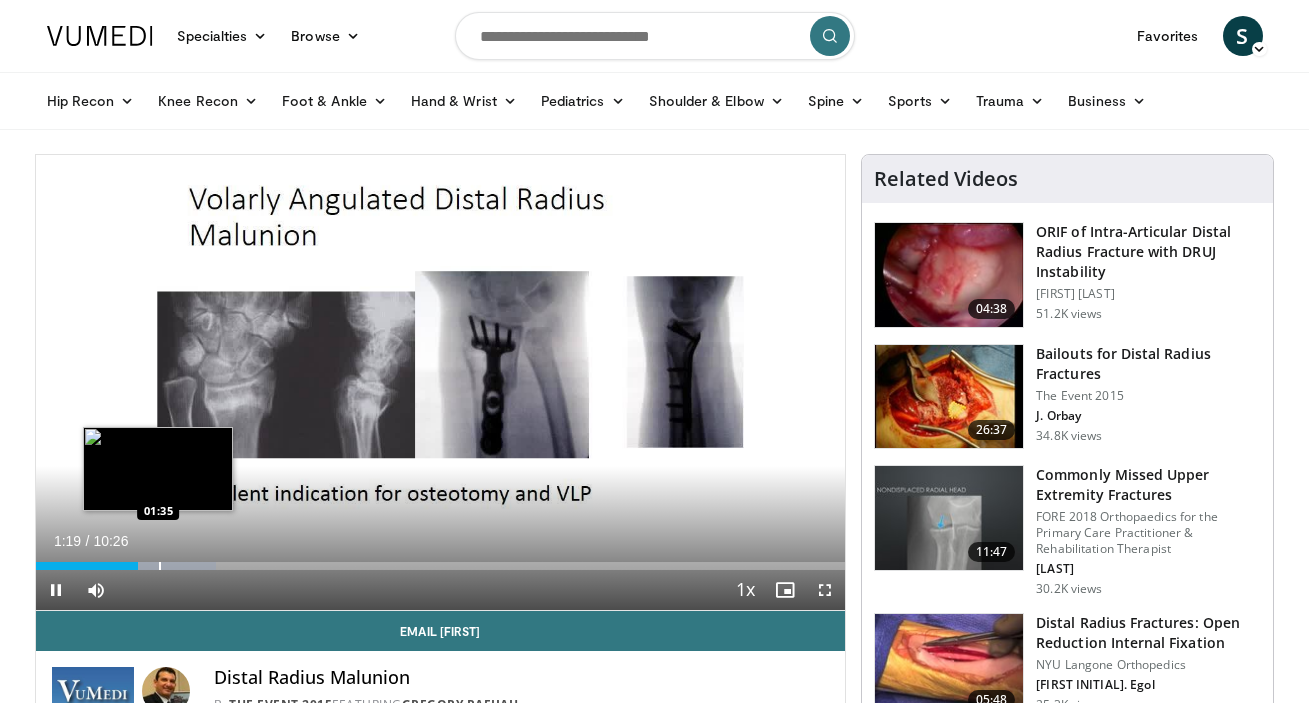 click at bounding box center (160, 566) 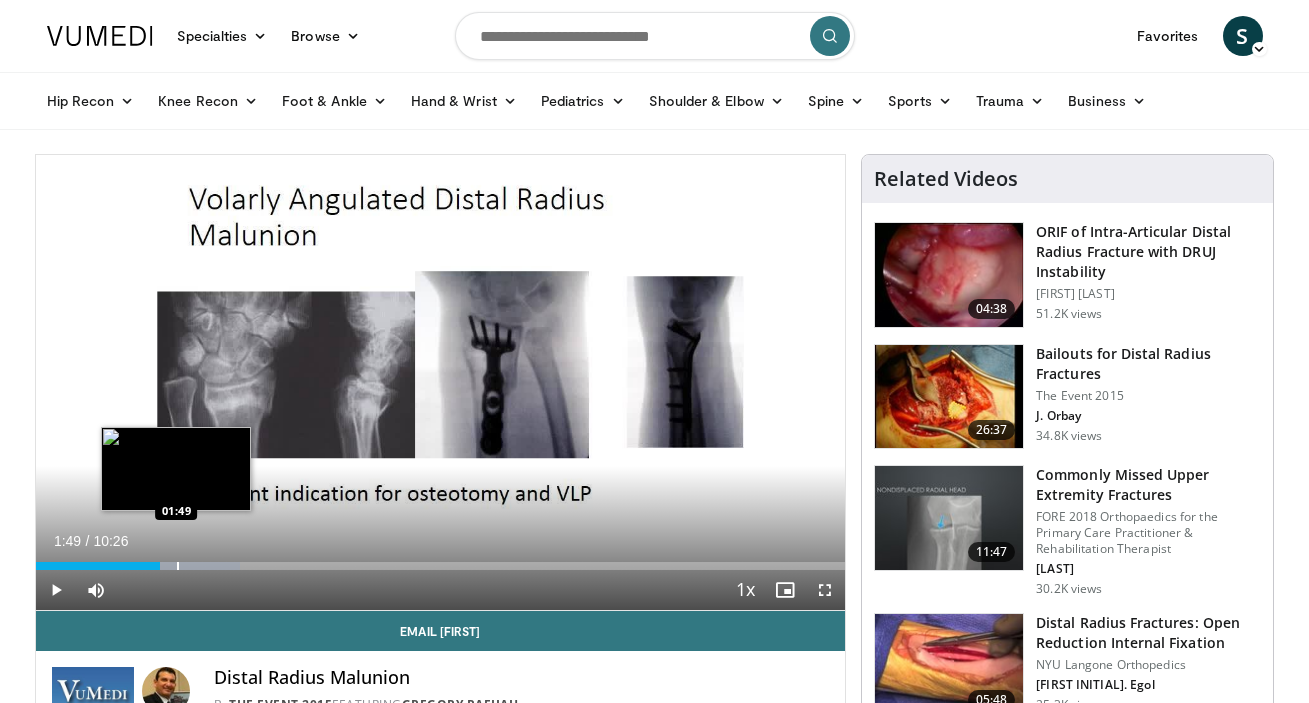 click at bounding box center [178, 566] 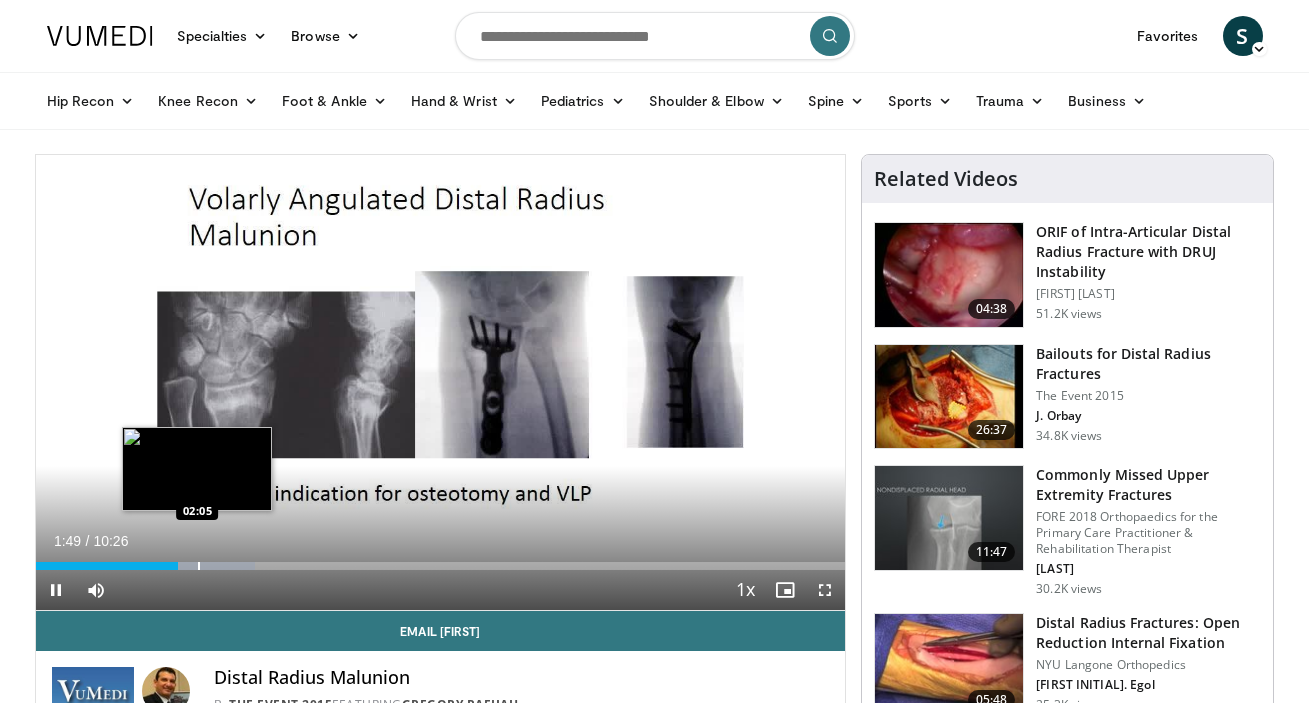click on "**********" at bounding box center [441, 383] 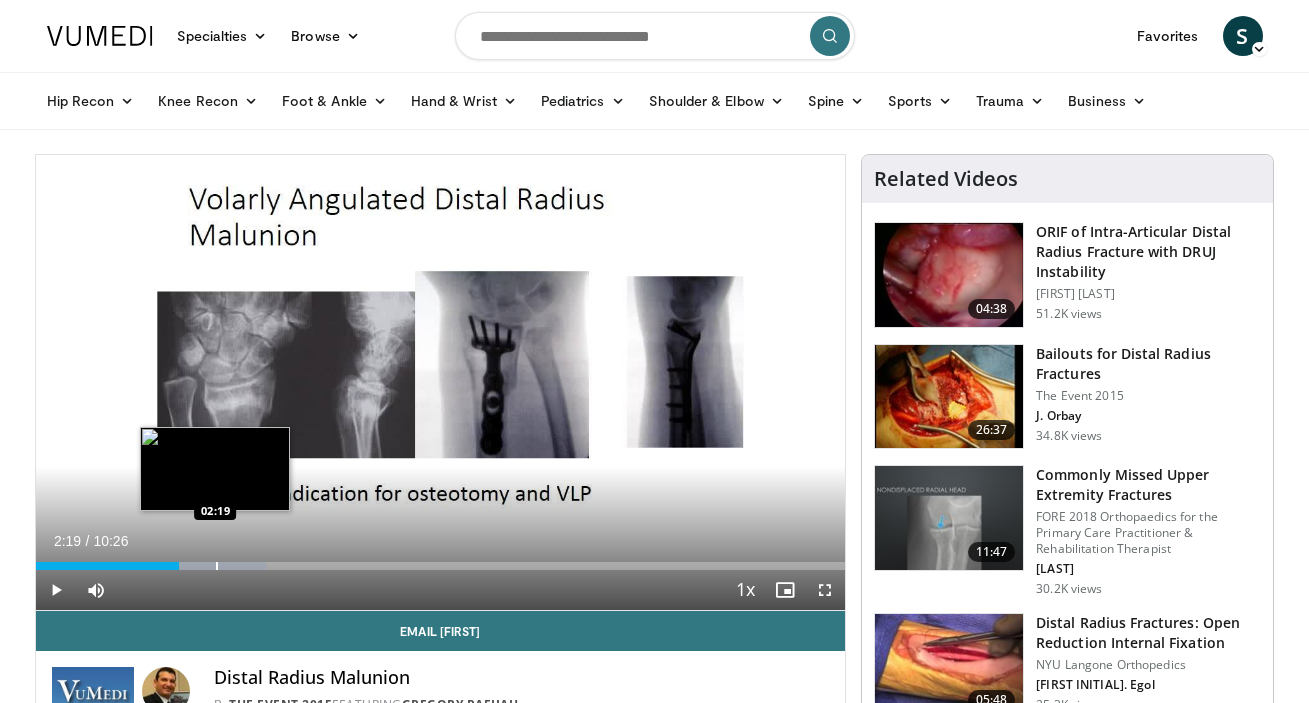 click at bounding box center (217, 566) 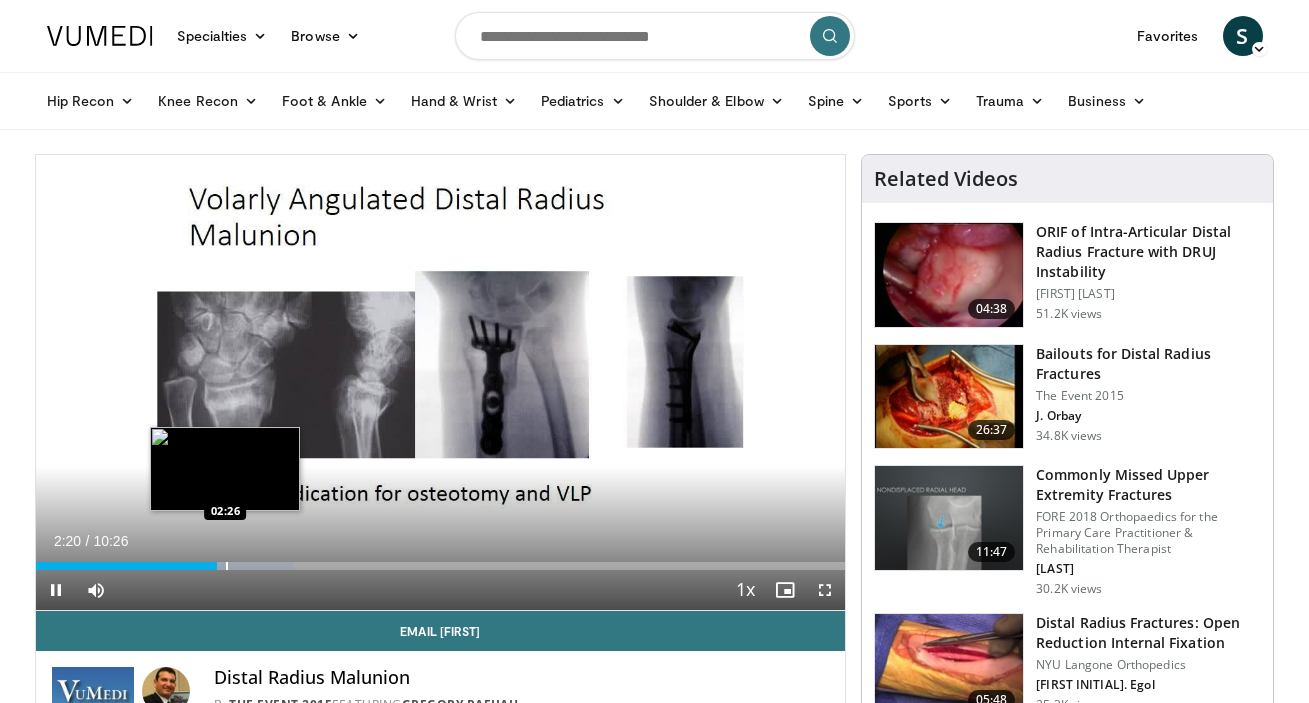click at bounding box center [227, 566] 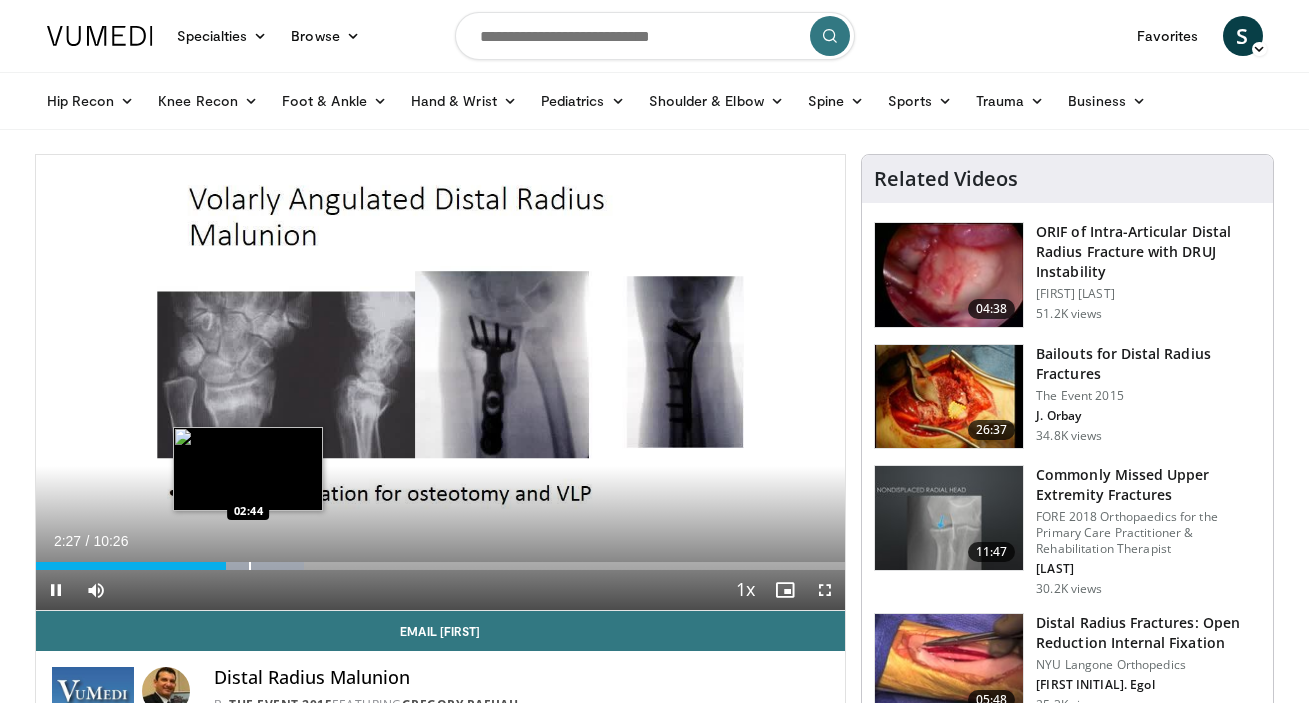 click at bounding box center (250, 566) 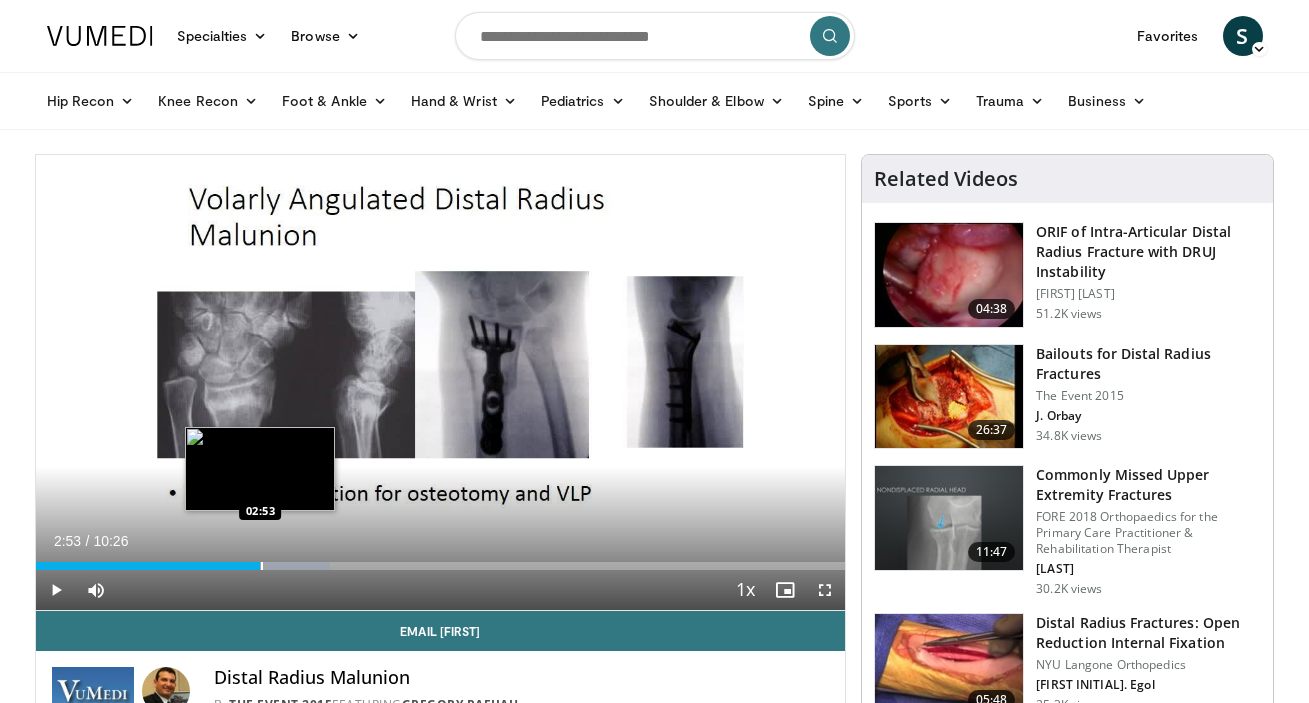 click at bounding box center [262, 566] 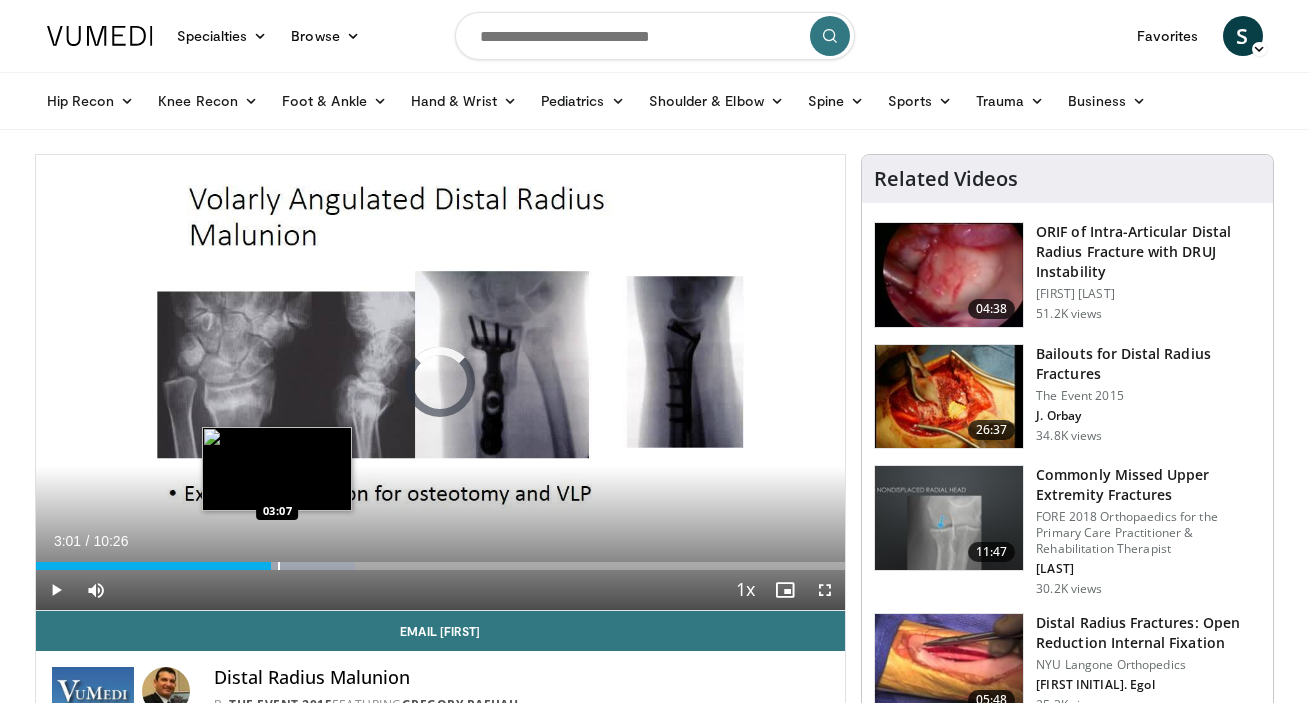 click at bounding box center [279, 566] 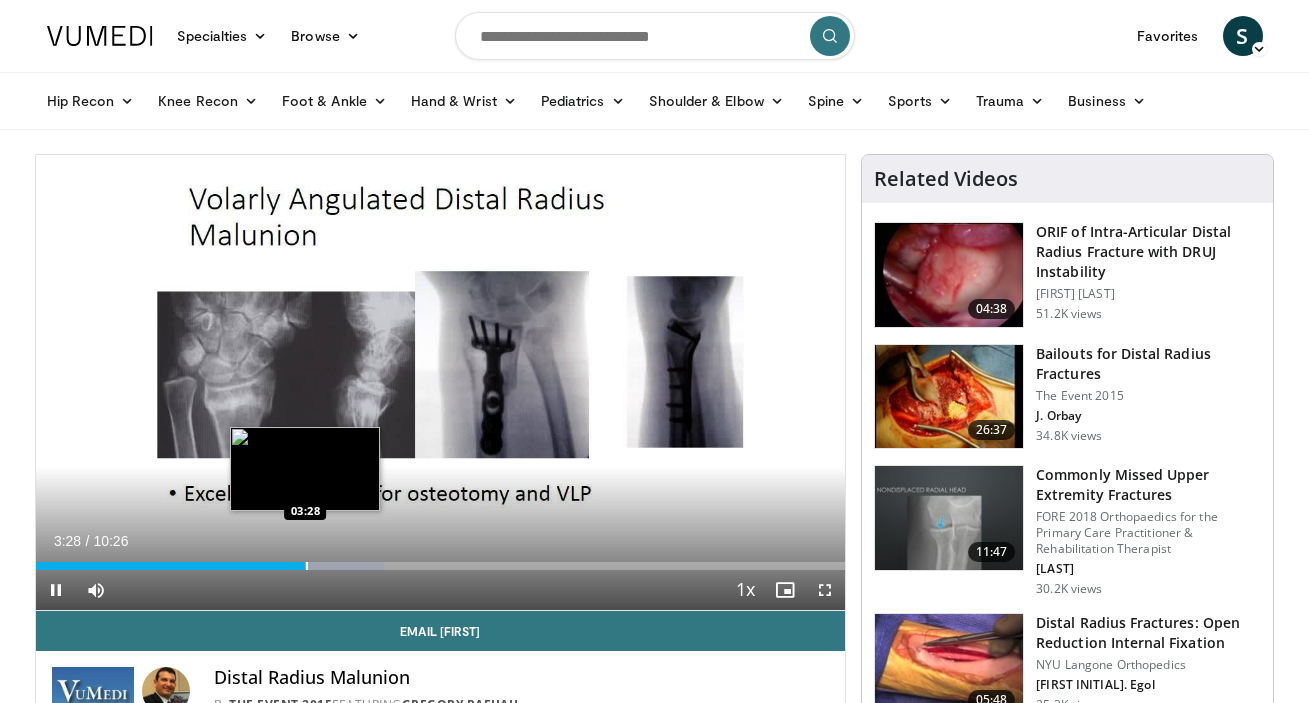 click on "**********" at bounding box center (441, 383) 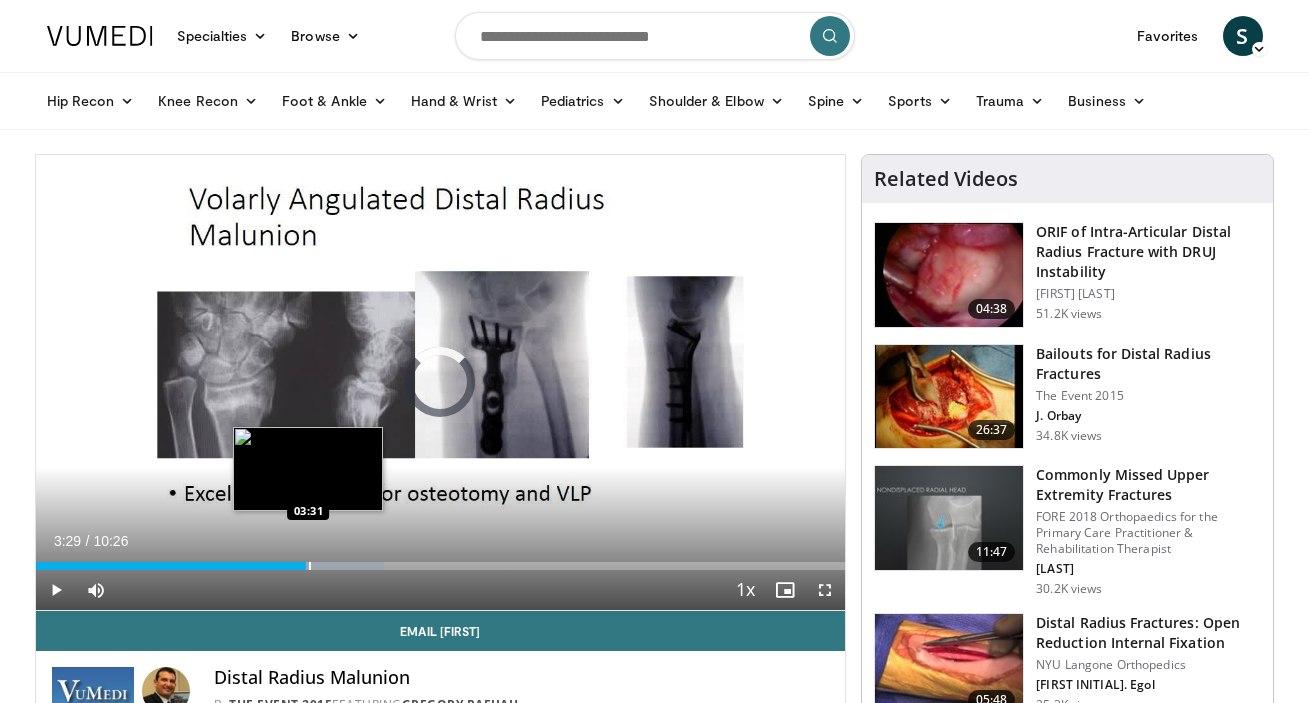 click on "Loaded :  43.03% 03:29 03:31" at bounding box center [441, 560] 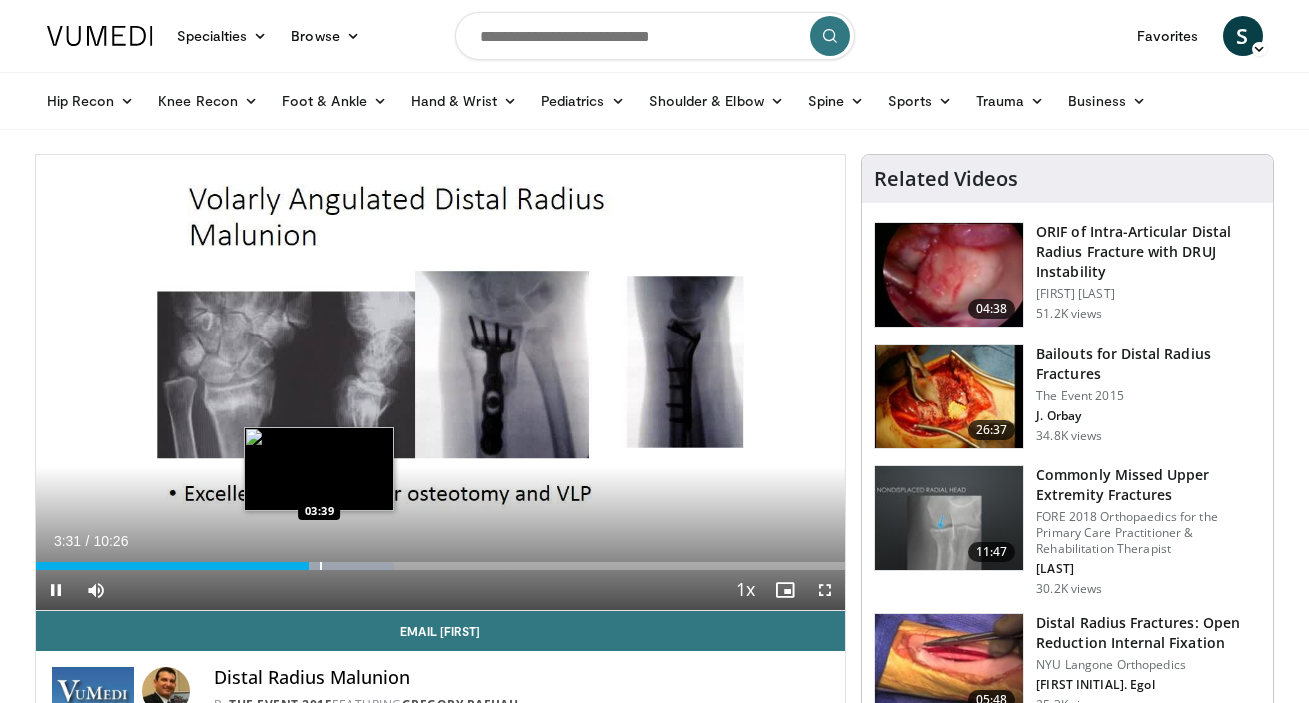 click on "Loaded :  44.26% 03:31 03:39" at bounding box center (441, 560) 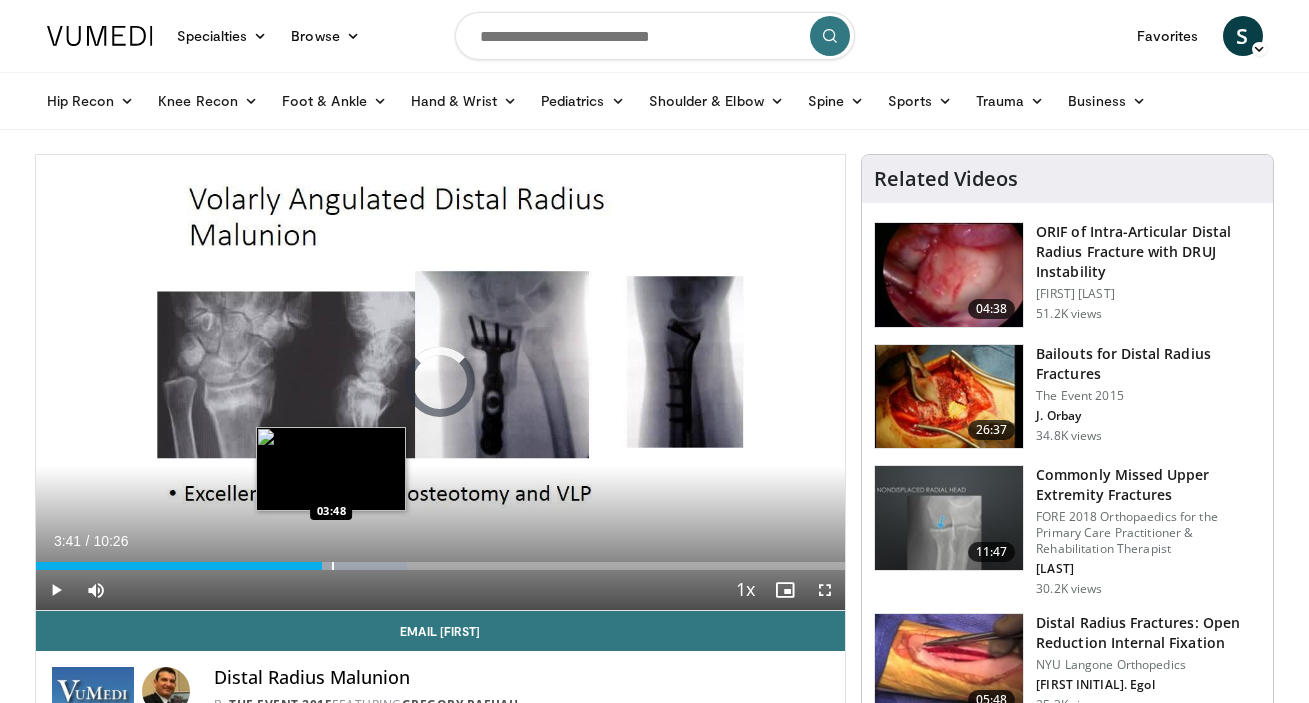 click on "Loaded :  45.84% 03:41 03:48" at bounding box center [441, 560] 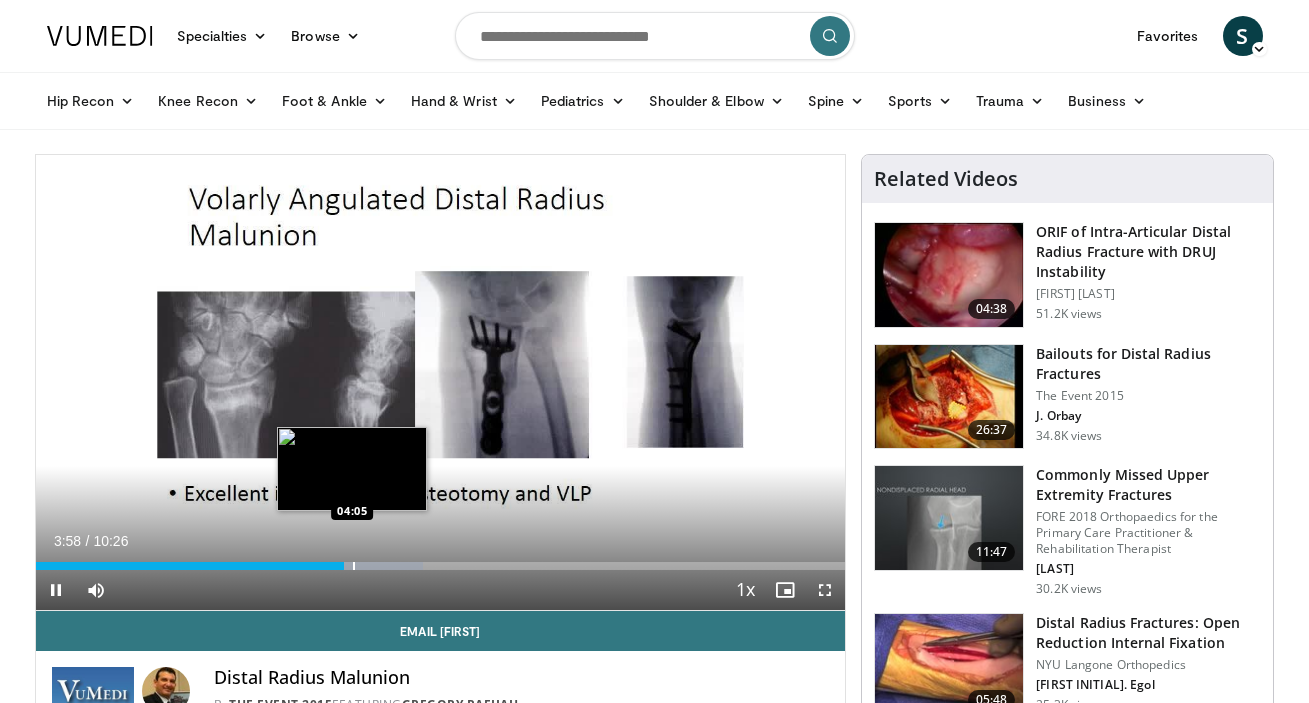 click at bounding box center (363, 566) 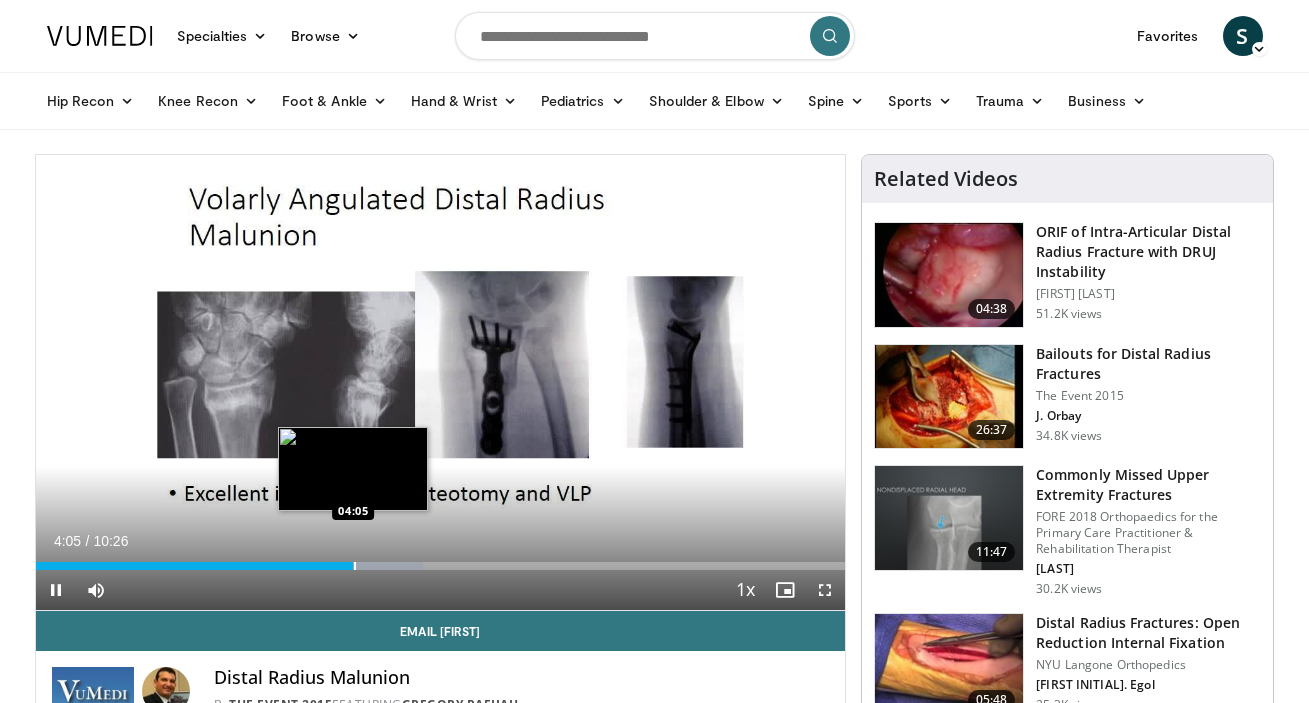 click at bounding box center (355, 566) 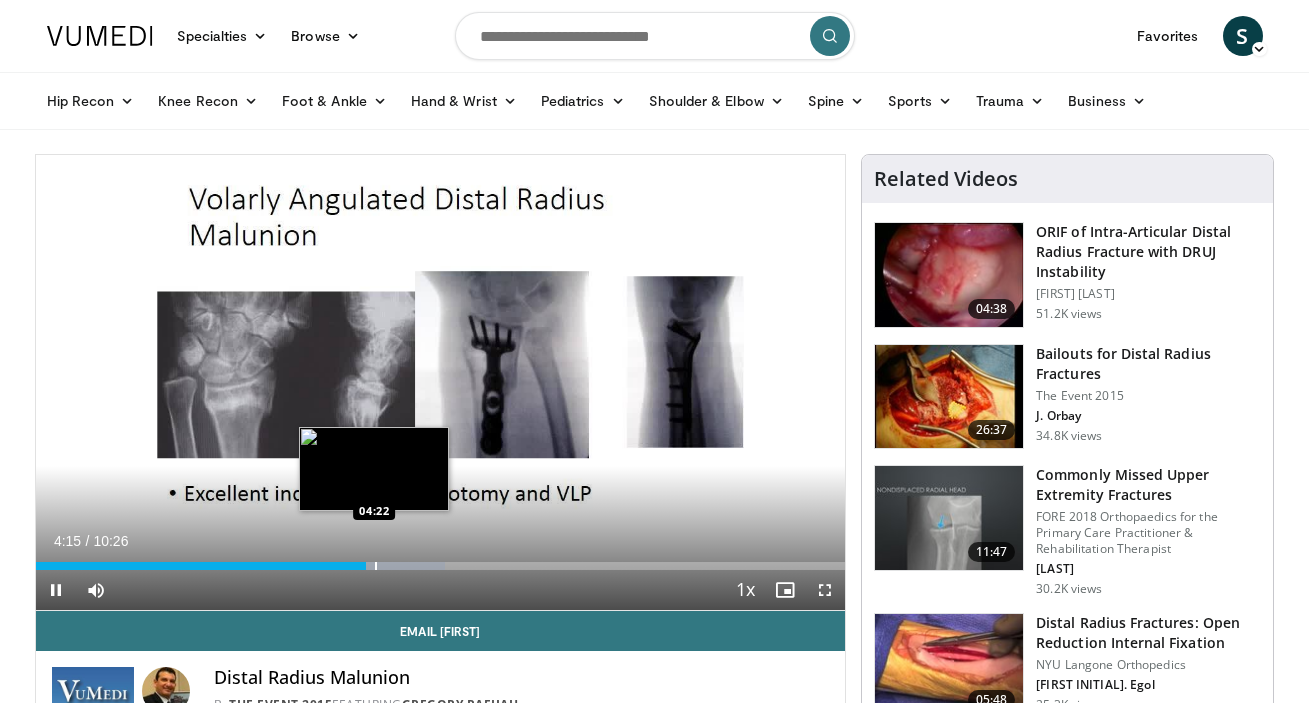 click on "**********" at bounding box center [441, 383] 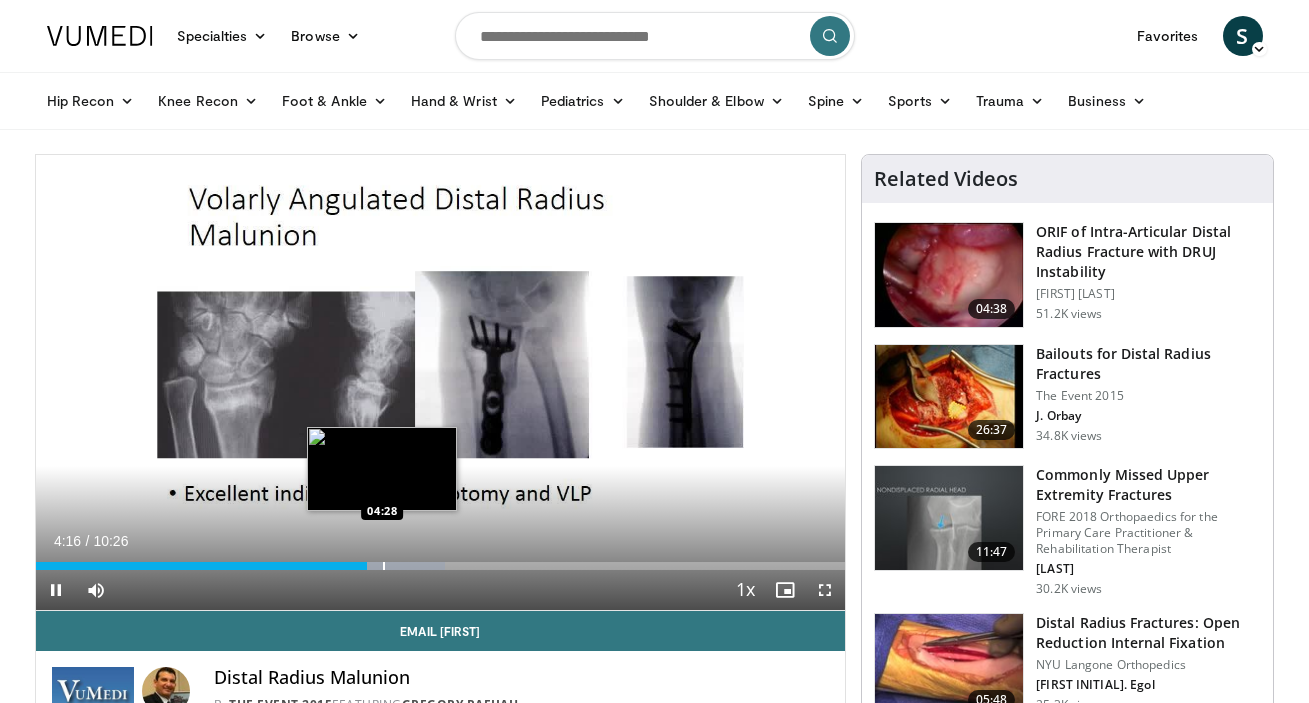 click at bounding box center (384, 566) 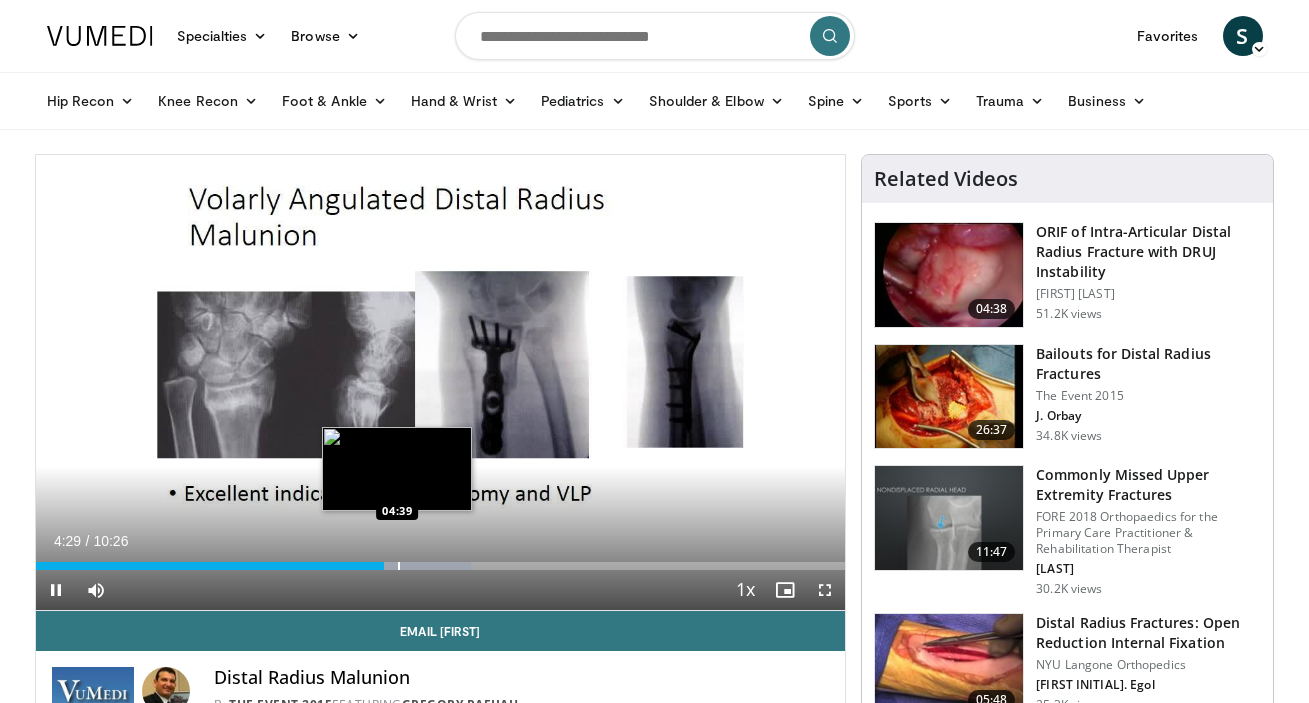 click at bounding box center (399, 566) 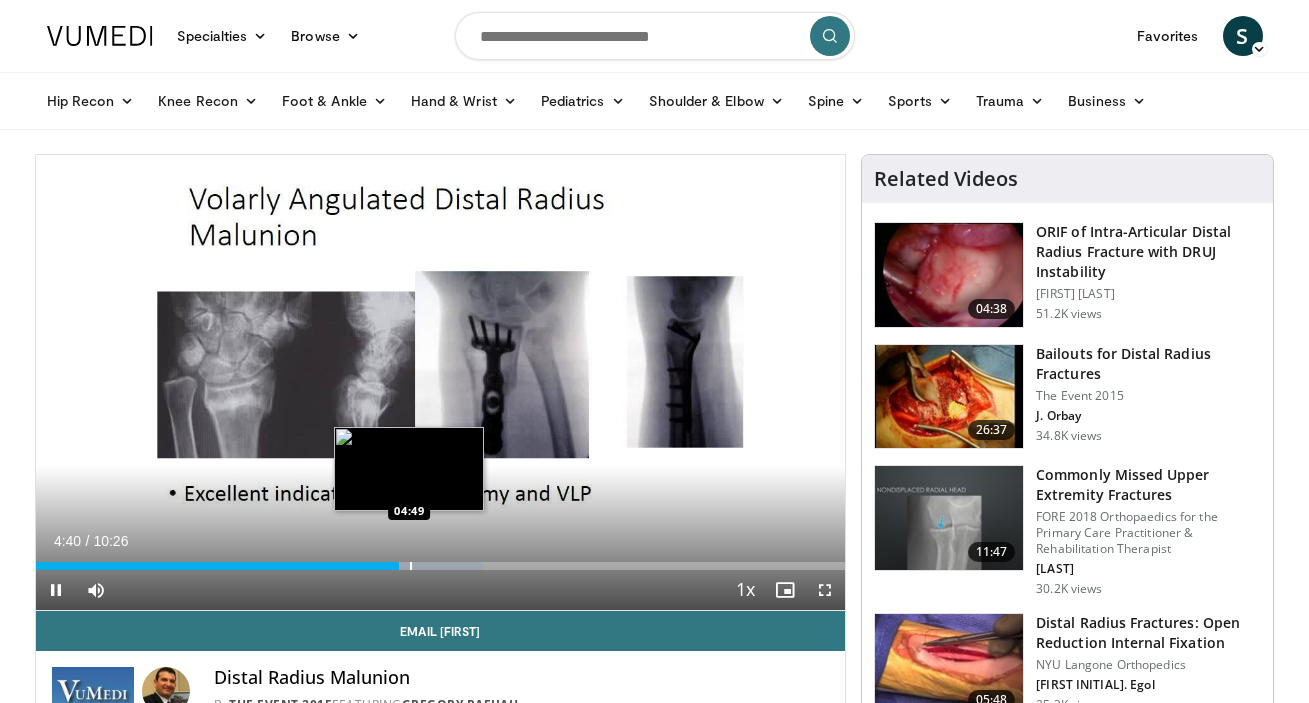 click at bounding box center (411, 566) 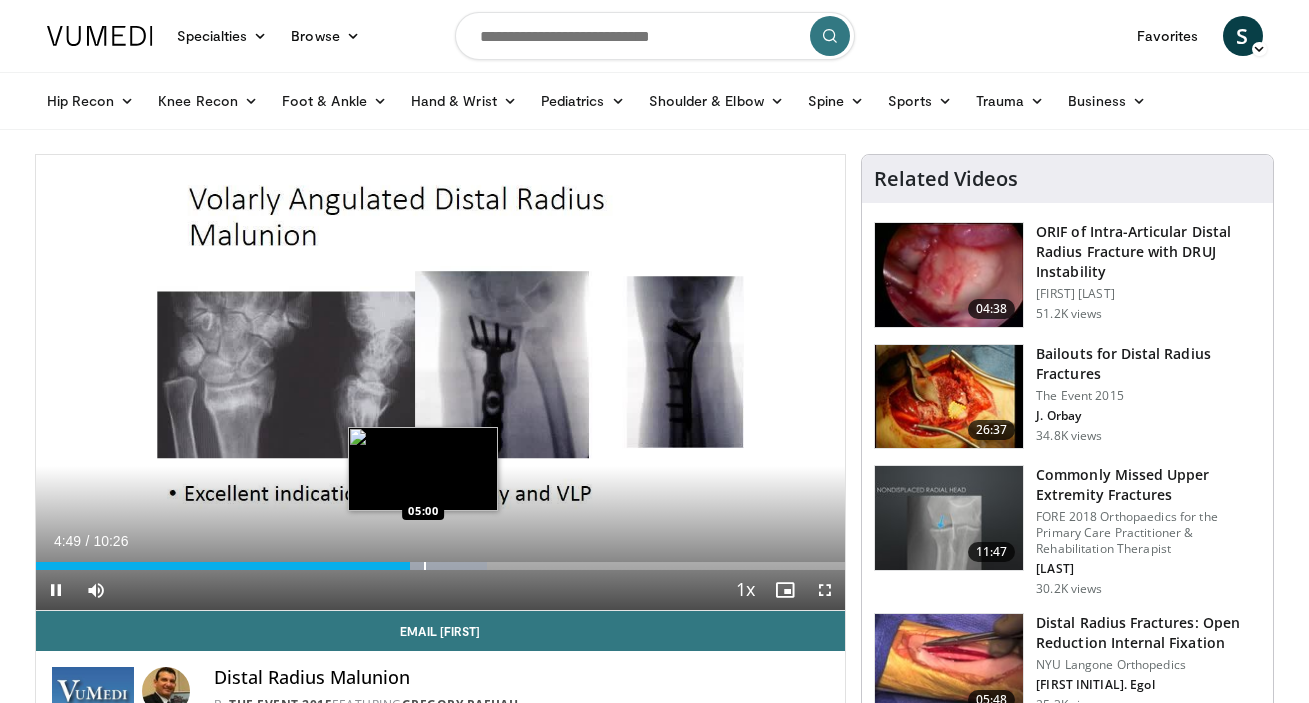 click at bounding box center (425, 566) 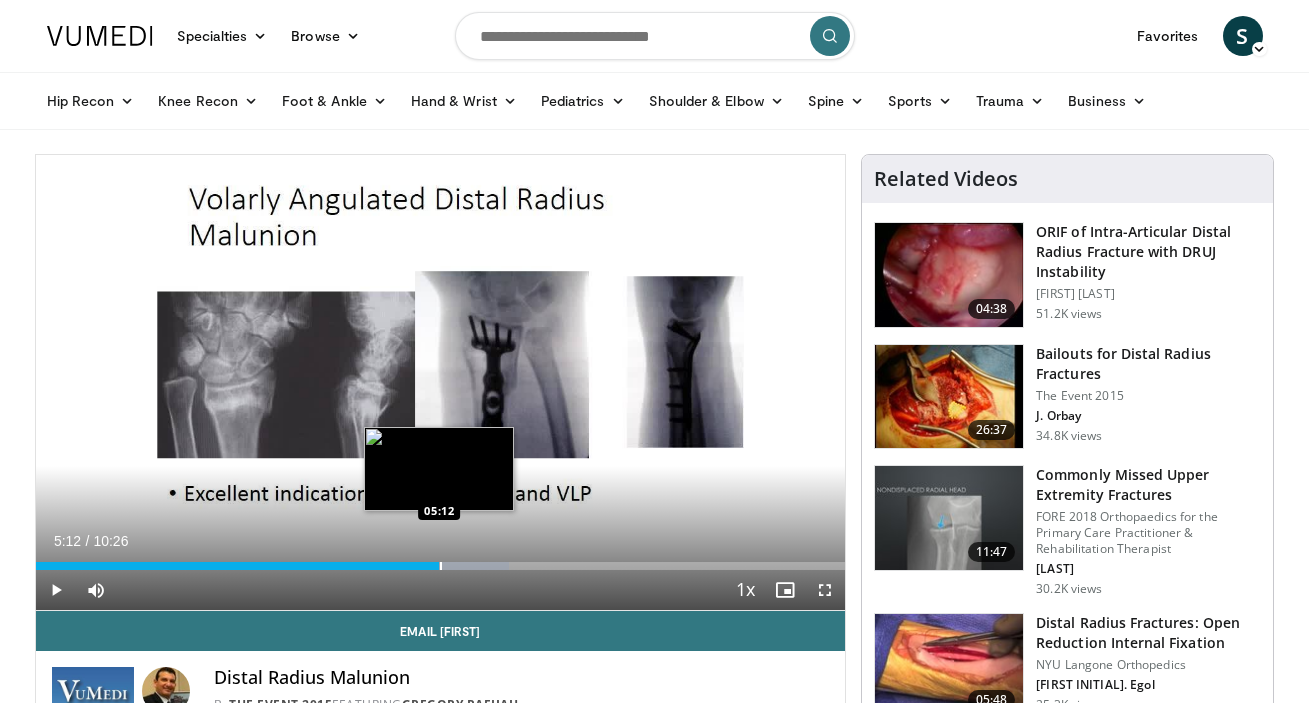 click at bounding box center (441, 566) 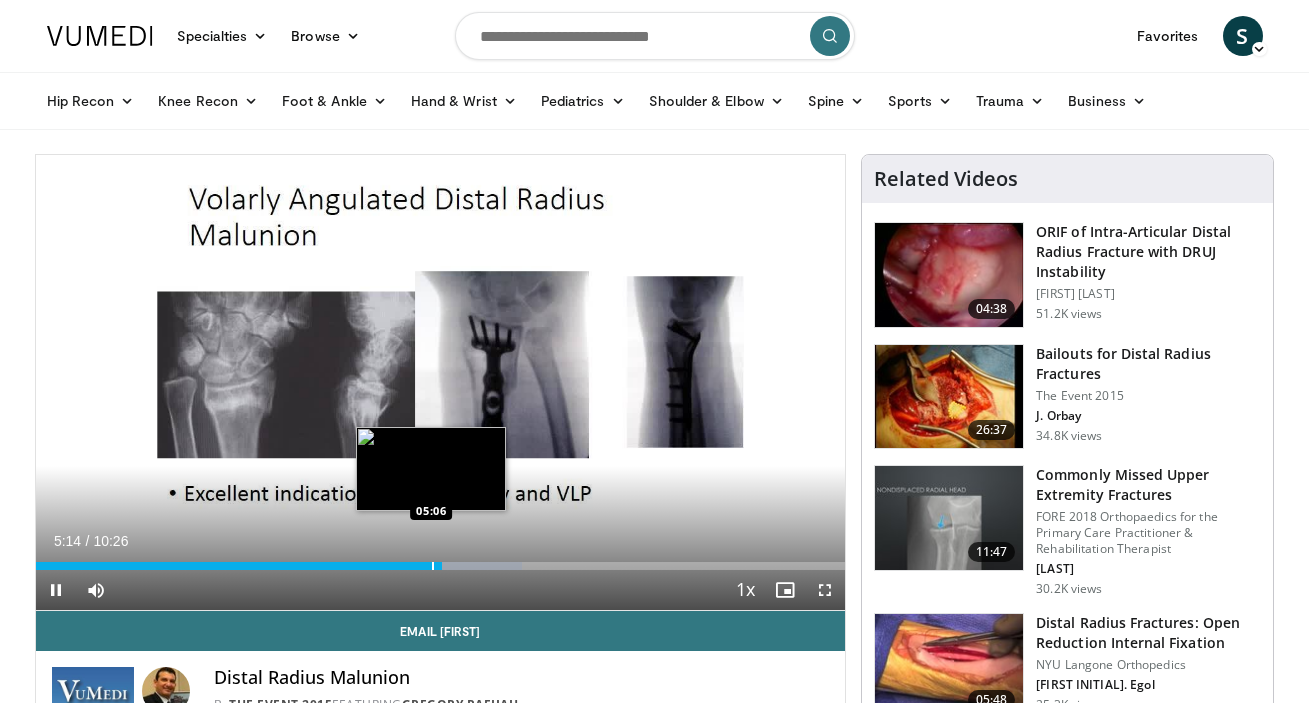 click at bounding box center (433, 566) 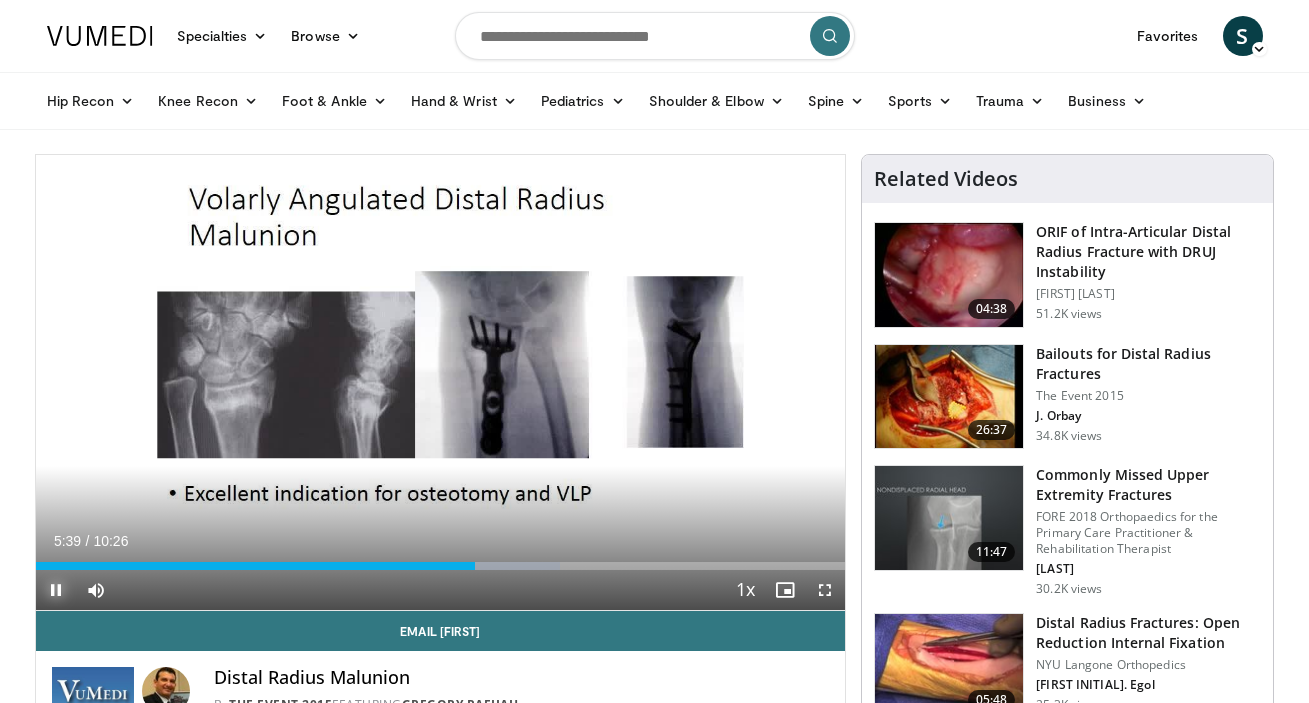 click at bounding box center (56, 590) 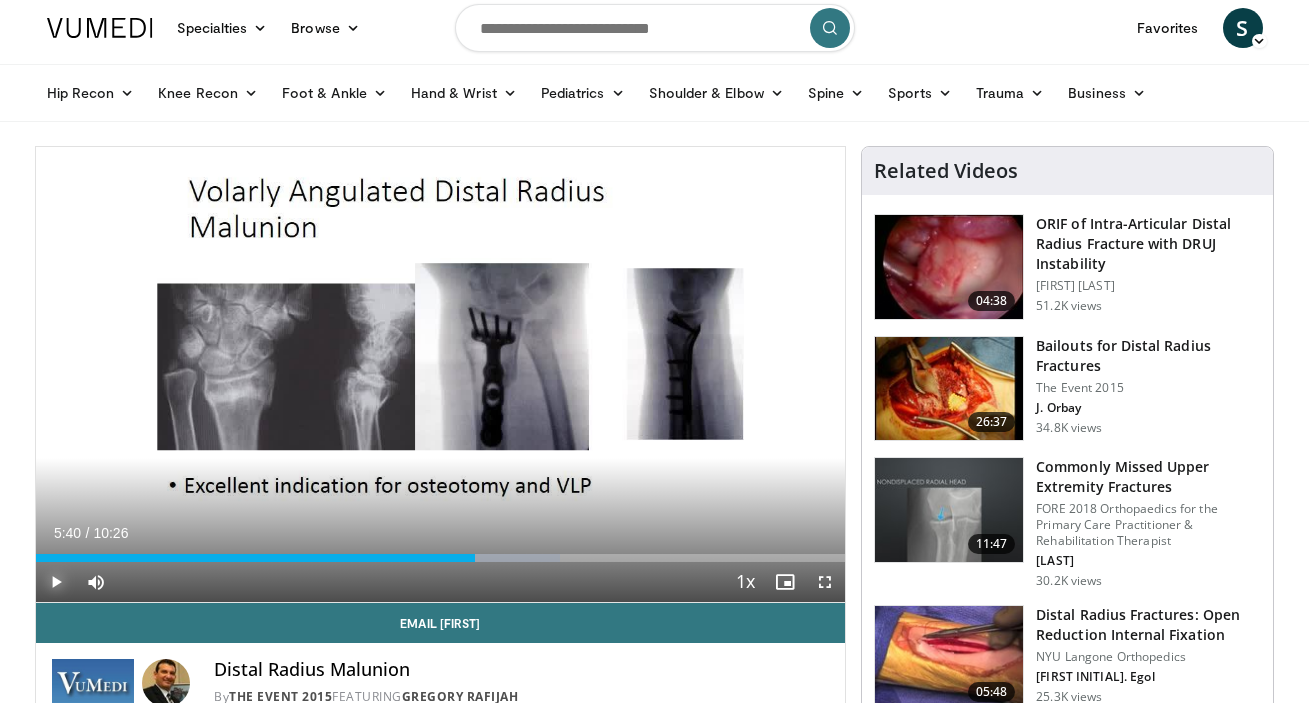 scroll, scrollTop: 9, scrollLeft: 0, axis: vertical 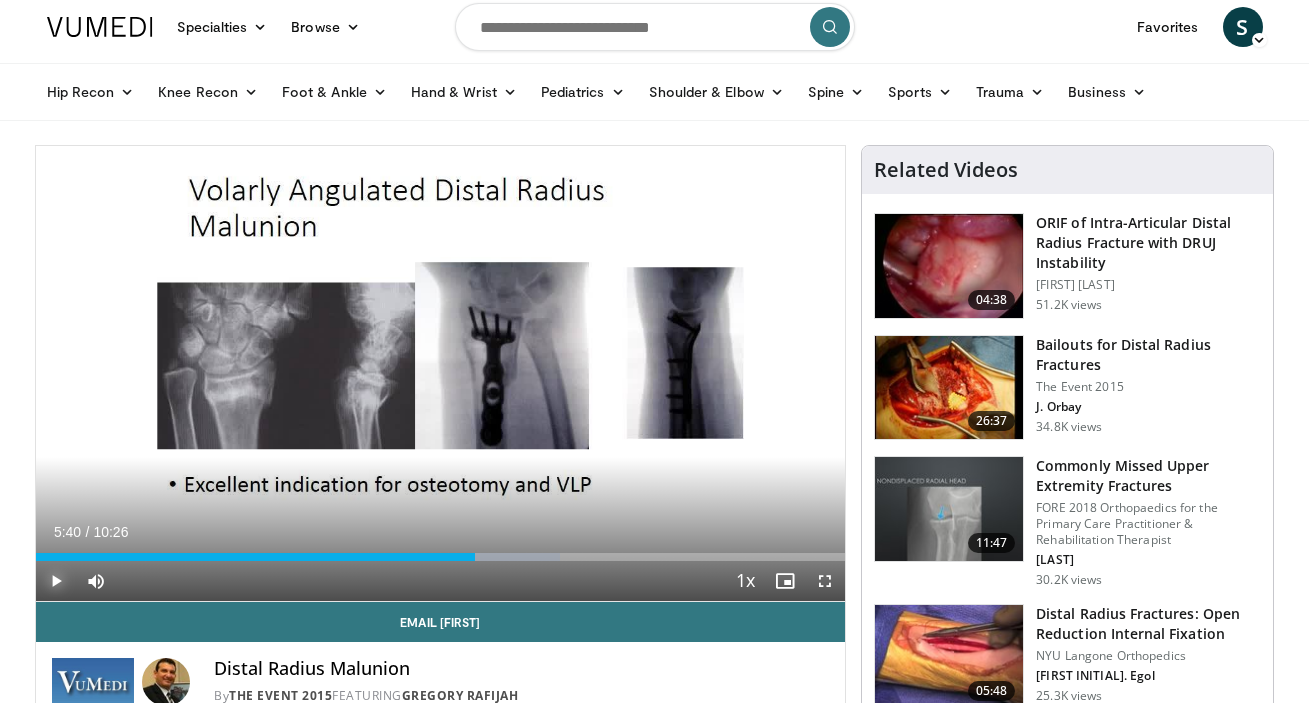 click at bounding box center (56, 581) 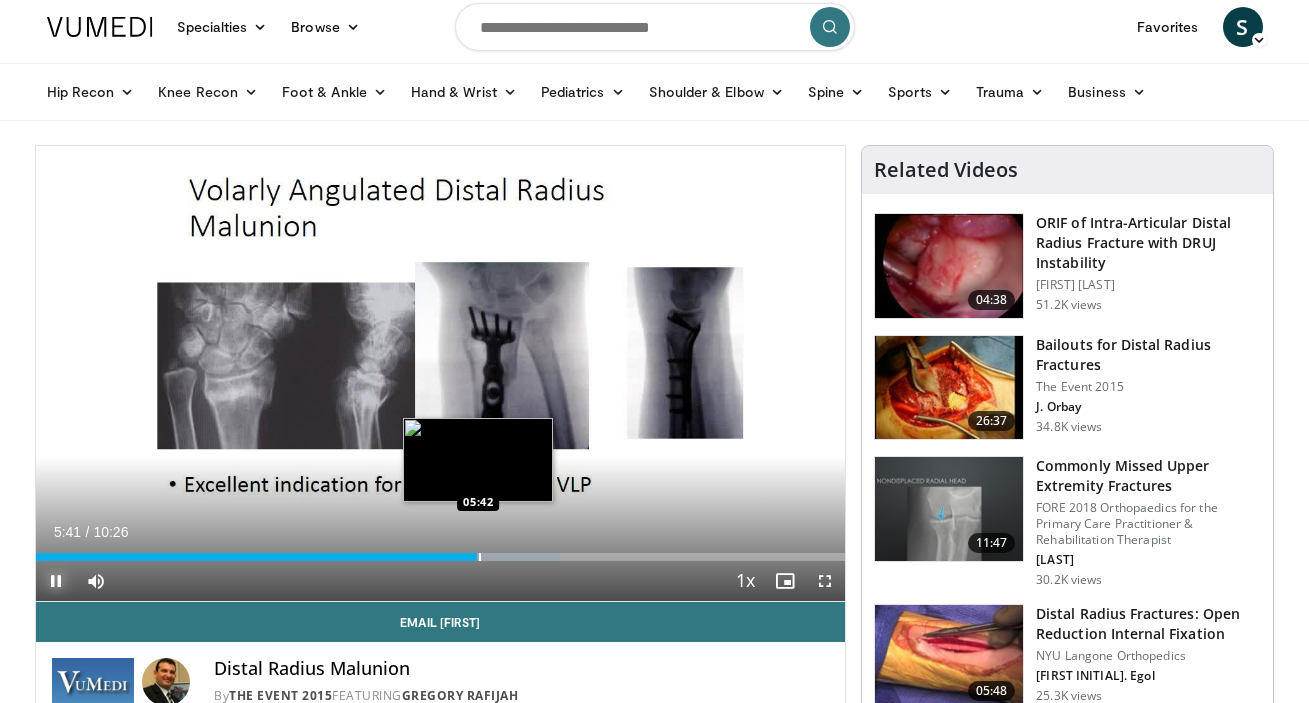 click at bounding box center (480, 557) 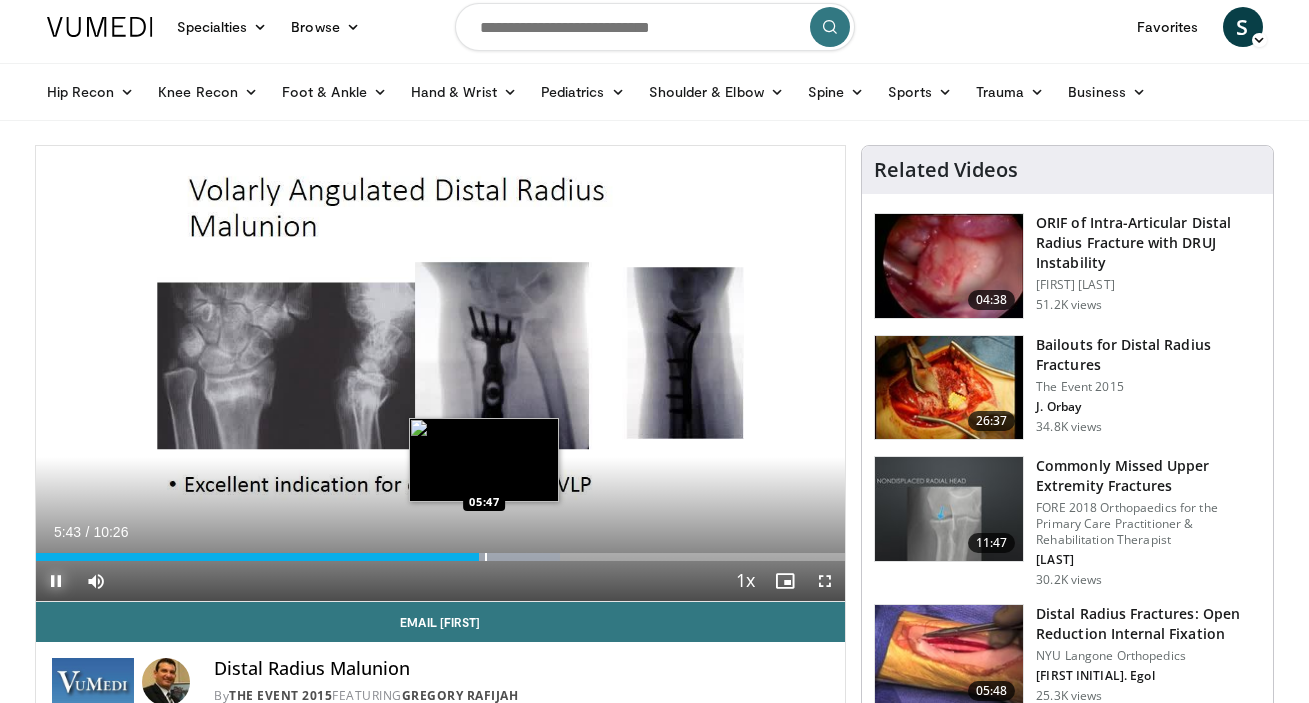 click at bounding box center [486, 557] 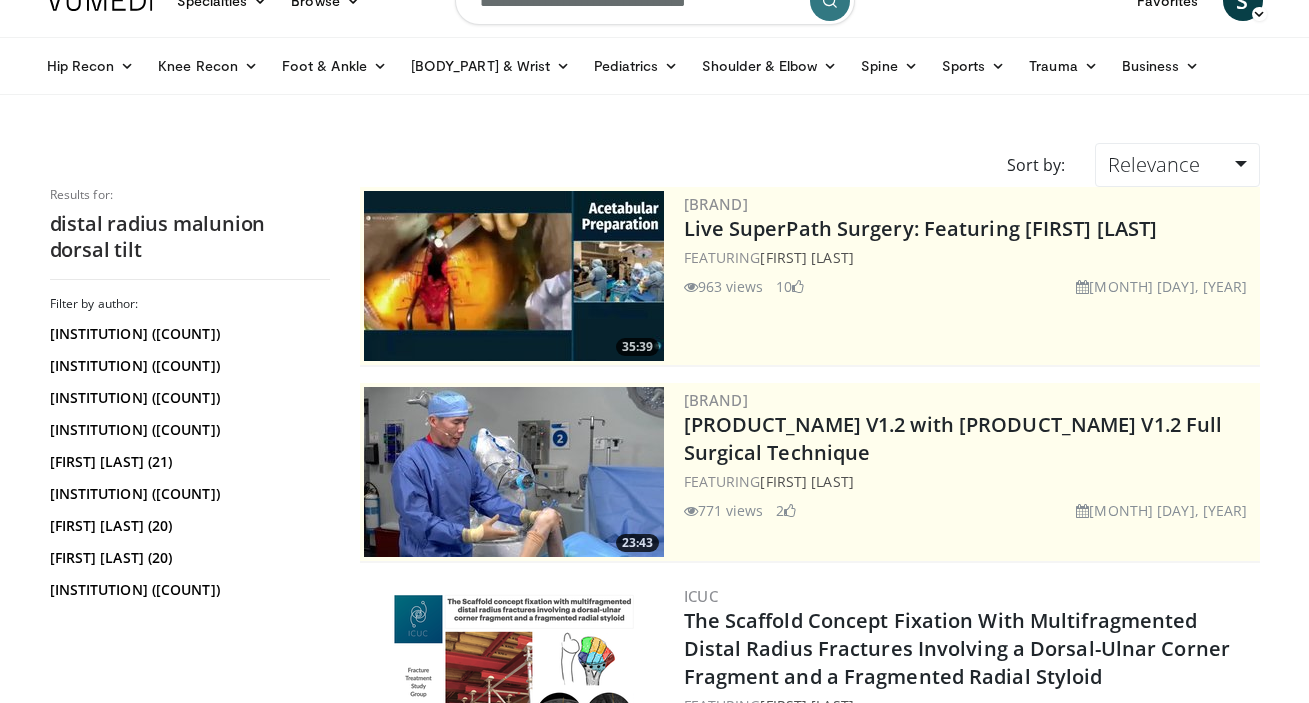 scroll, scrollTop: 0, scrollLeft: 0, axis: both 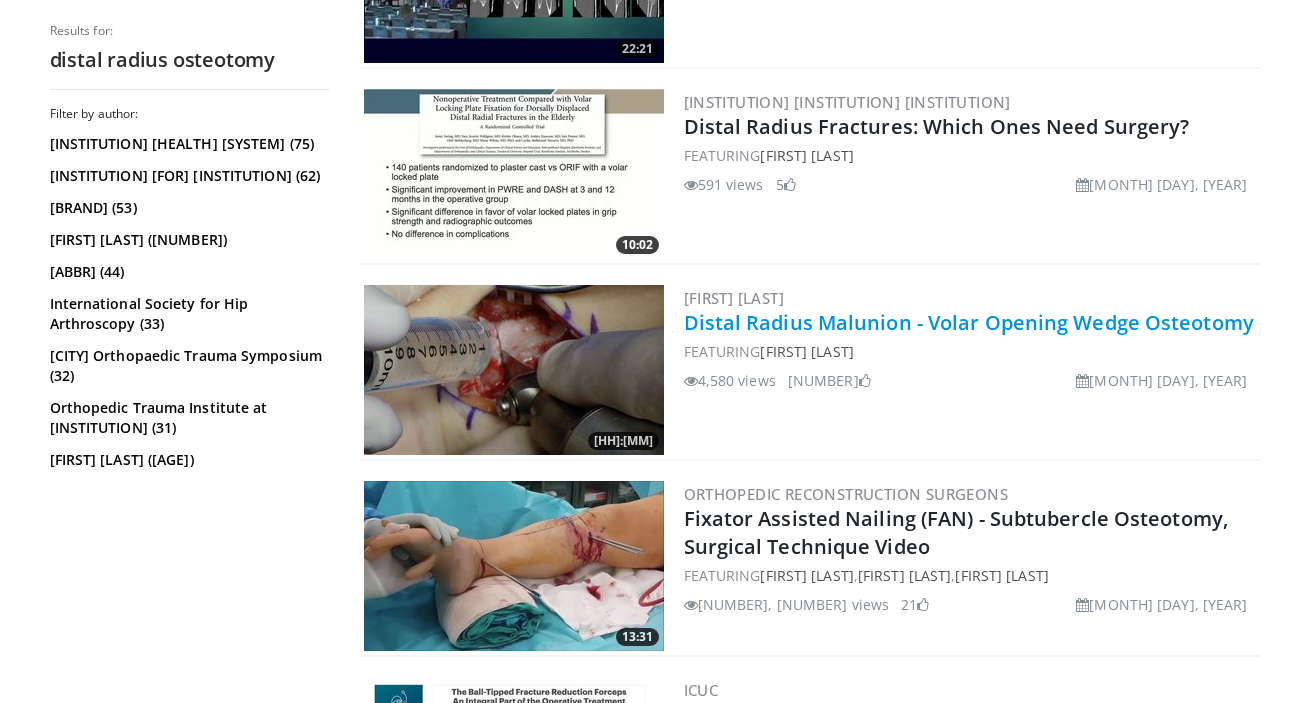 click on "Distal Radius Malunion - Volar Opening Wedge Osteotomy" at bounding box center [969, 322] 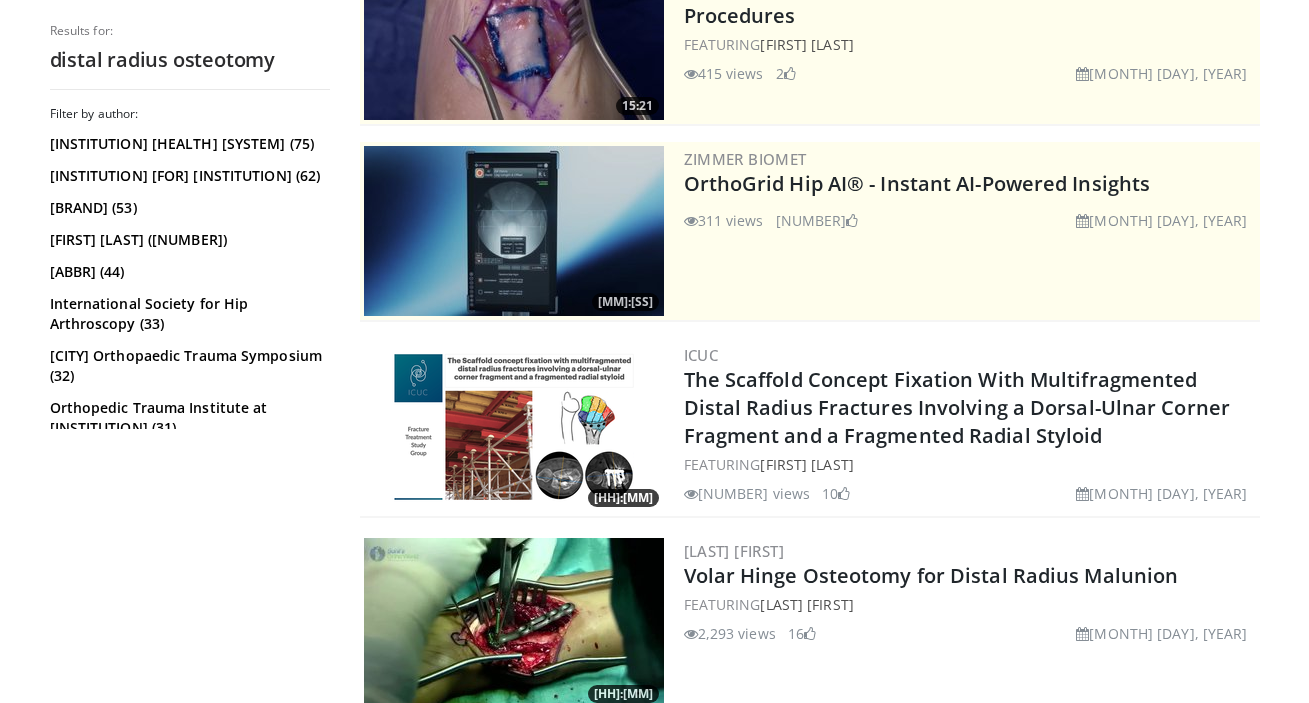 scroll, scrollTop: 0, scrollLeft: 0, axis: both 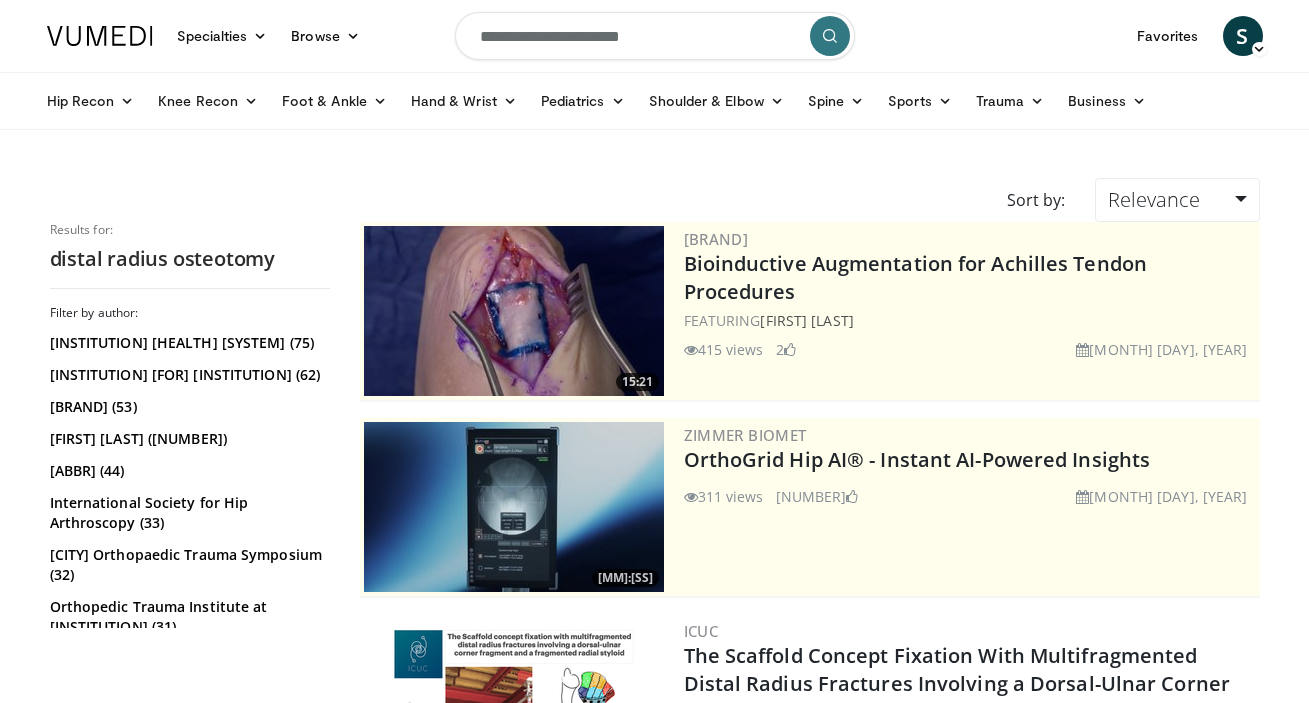 click on "**********" at bounding box center [655, 36] 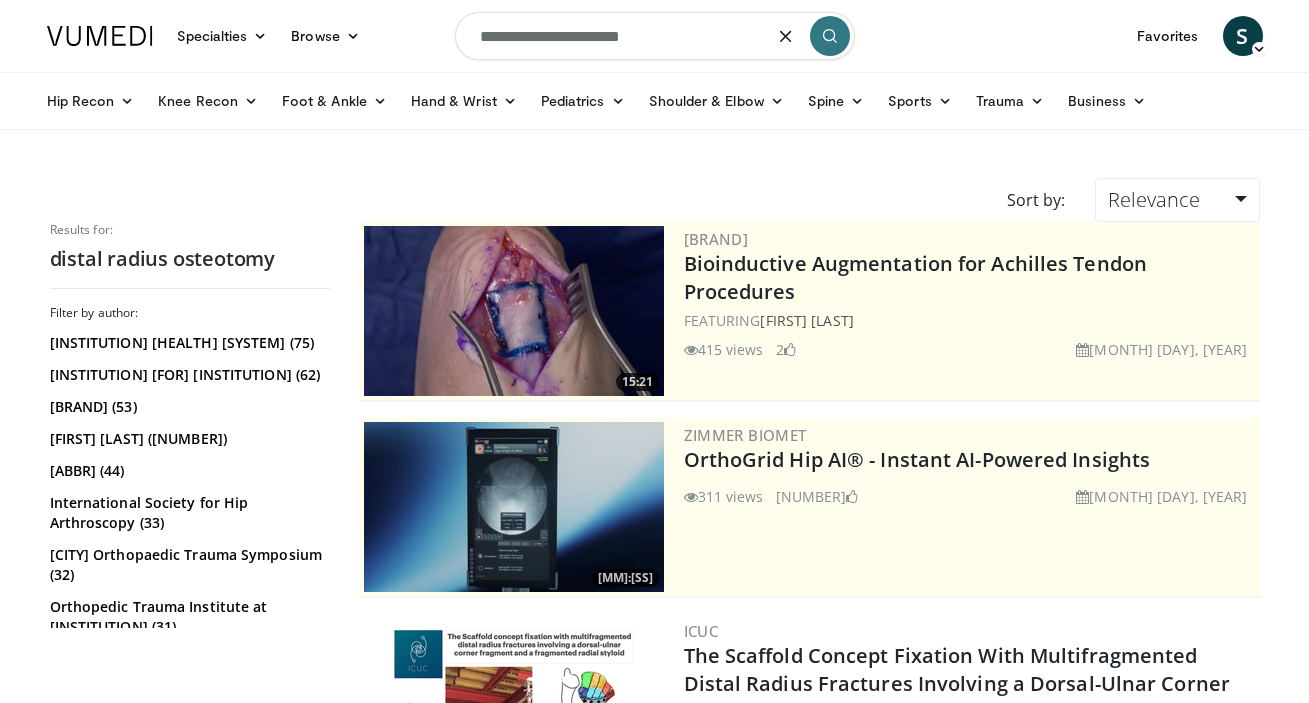 click on "**********" at bounding box center [655, 36] 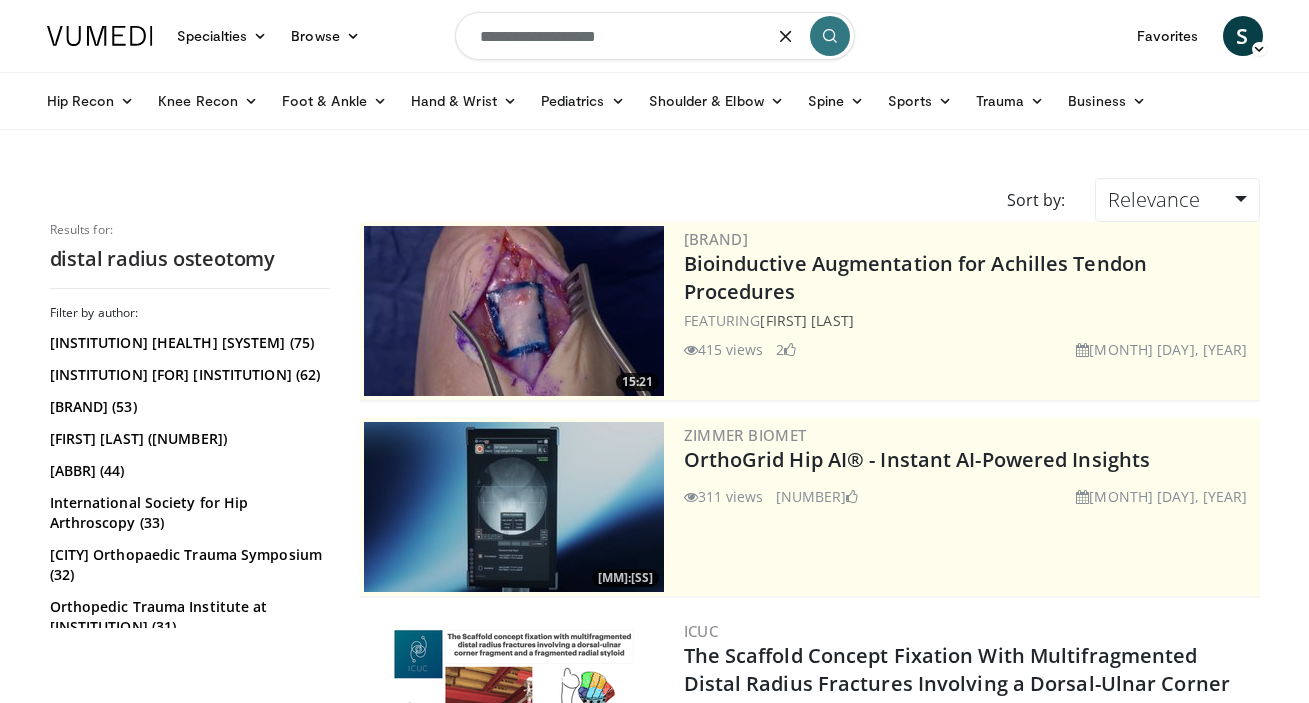 type on "**********" 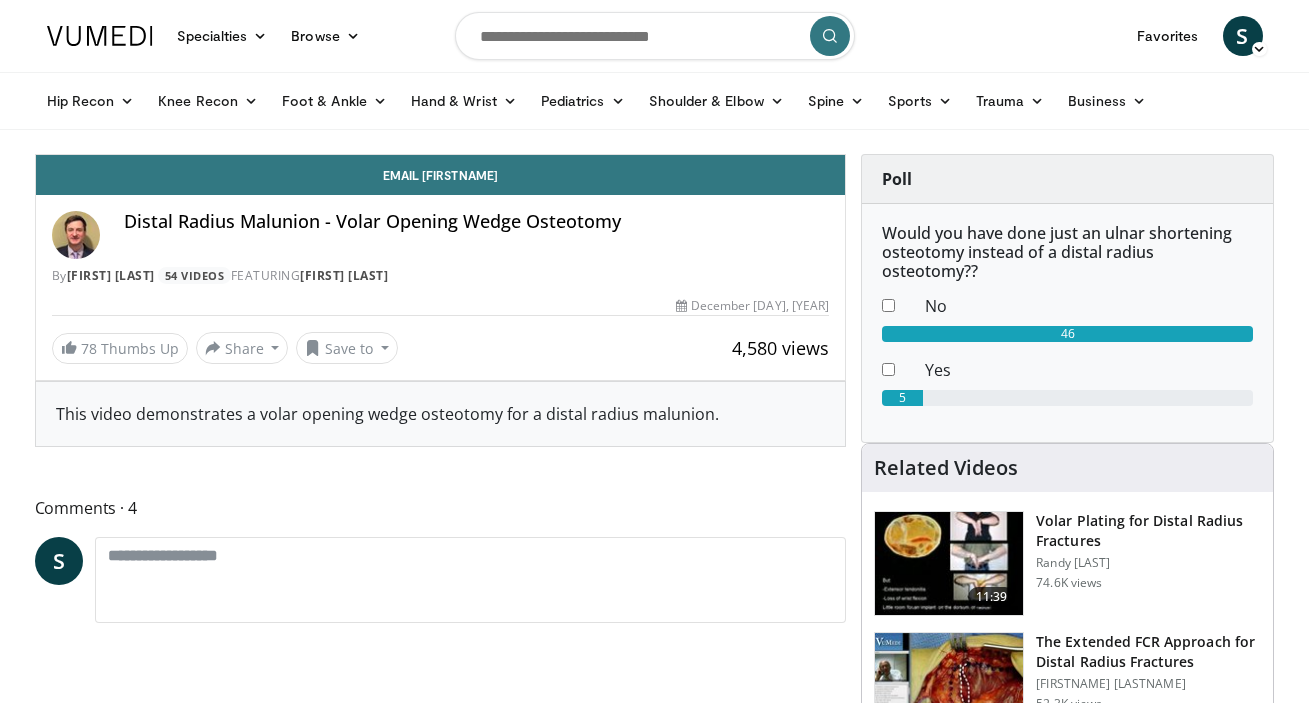 scroll, scrollTop: 0, scrollLeft: 0, axis: both 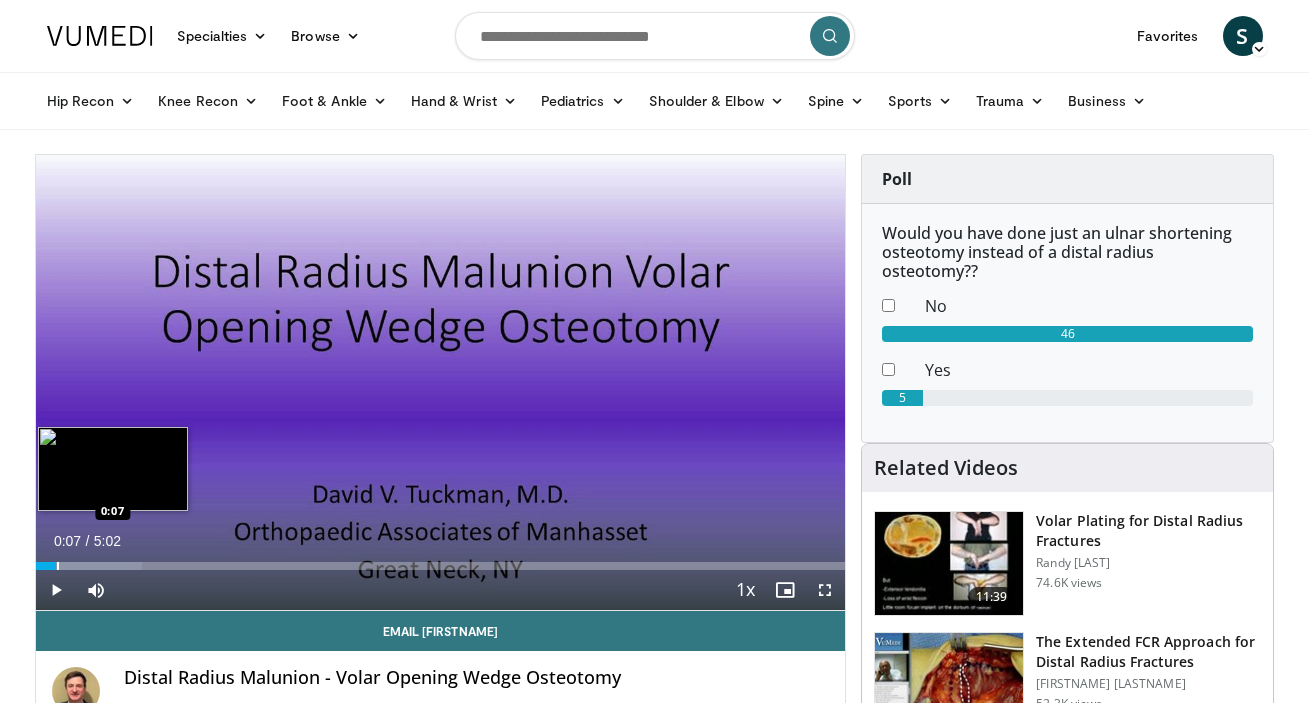 click at bounding box center (58, 566) 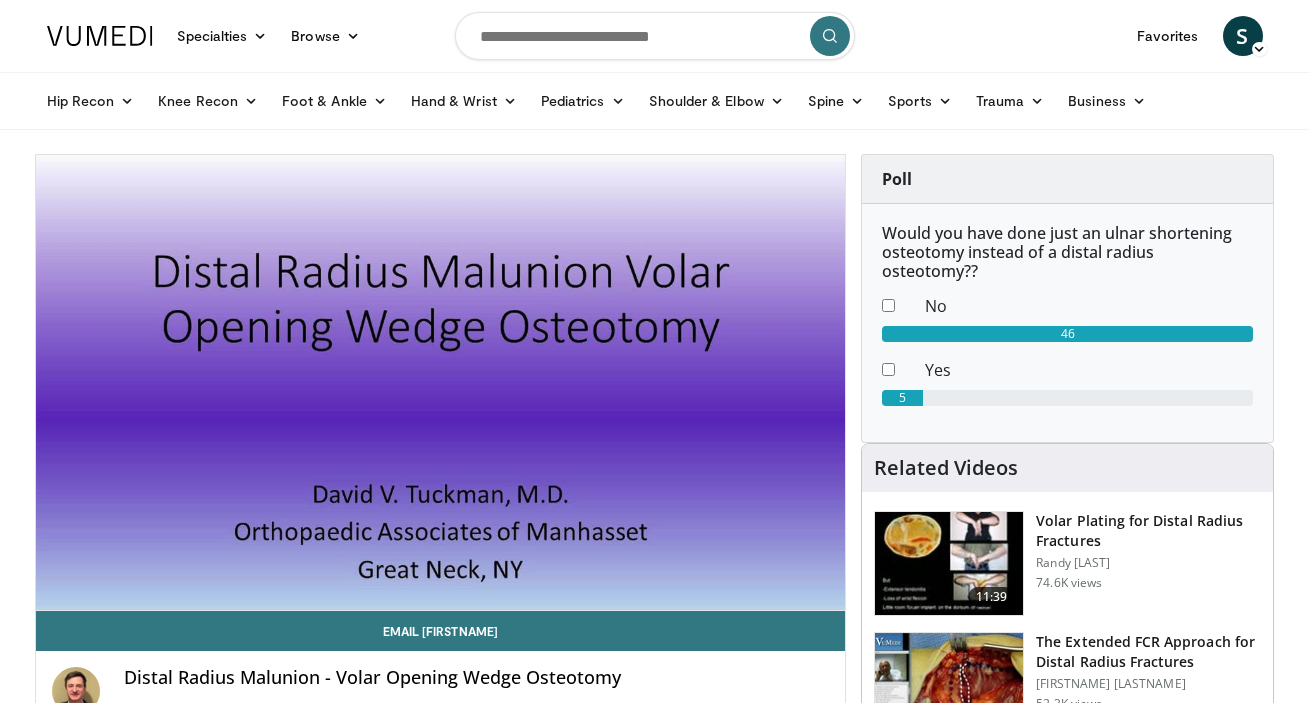 click on "**********" at bounding box center (441, 383) 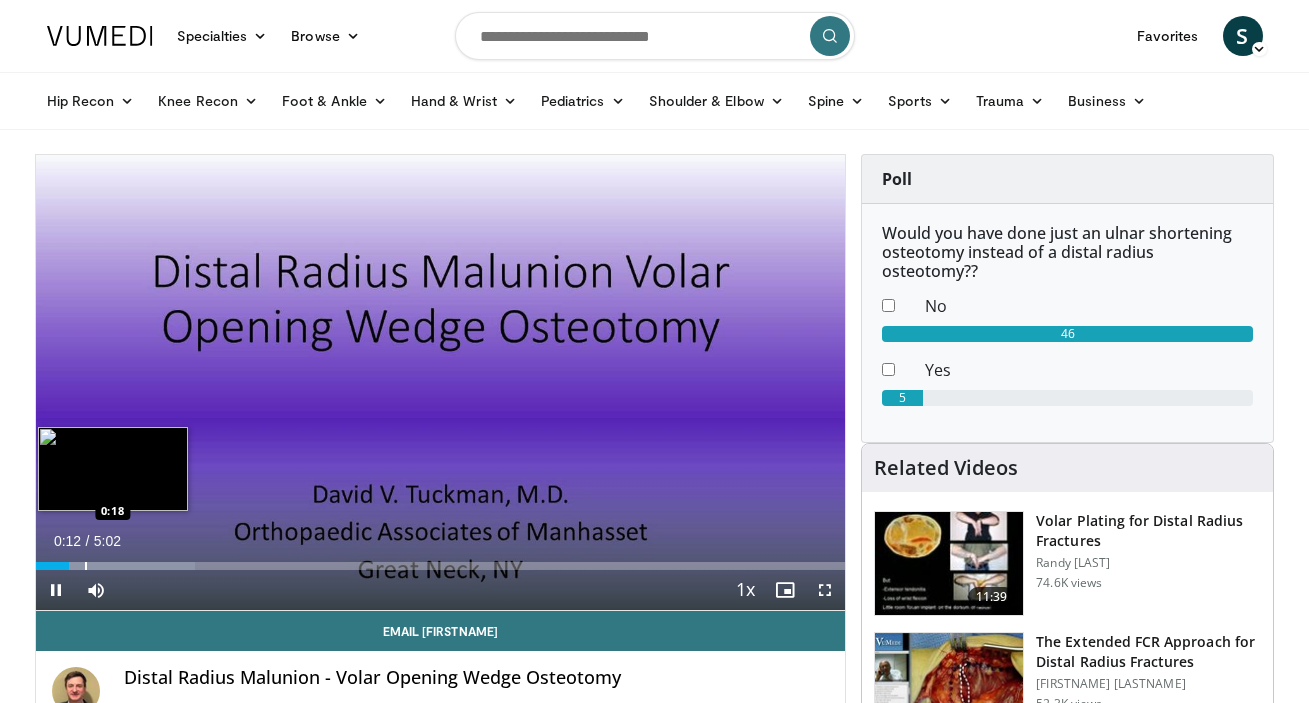 click at bounding box center (115, 566) 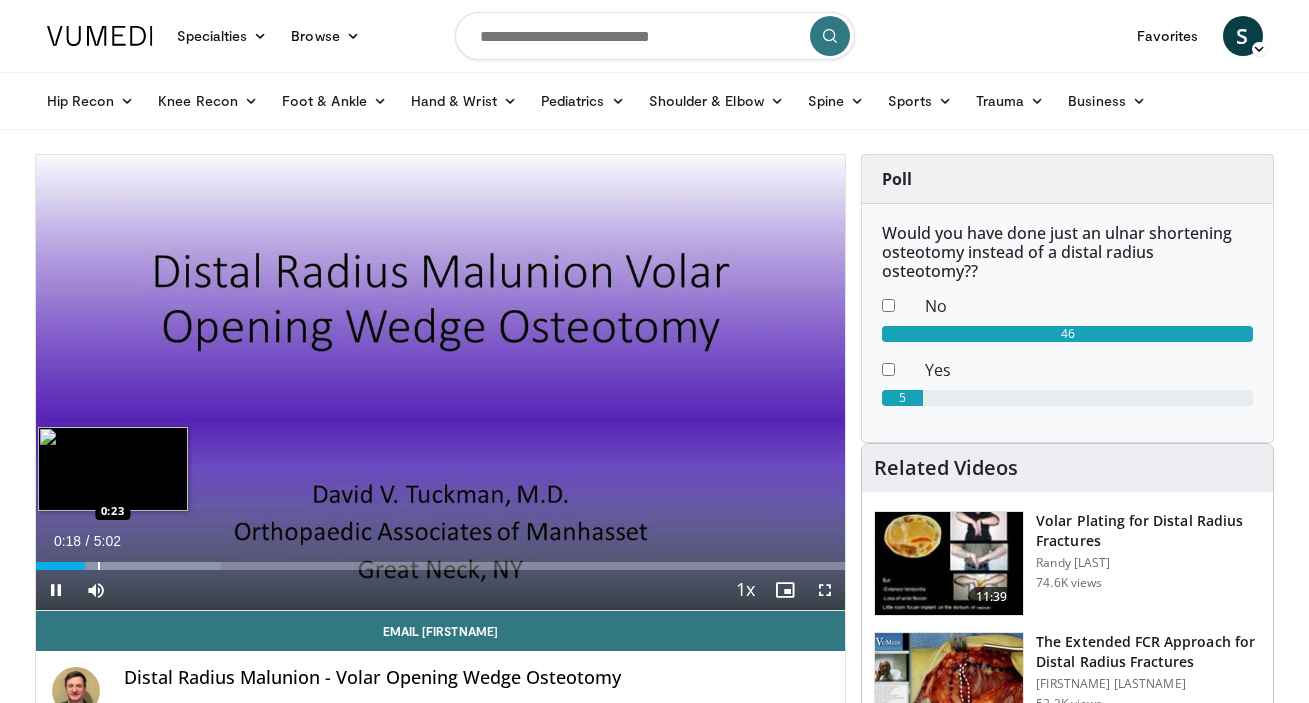 click at bounding box center [99, 566] 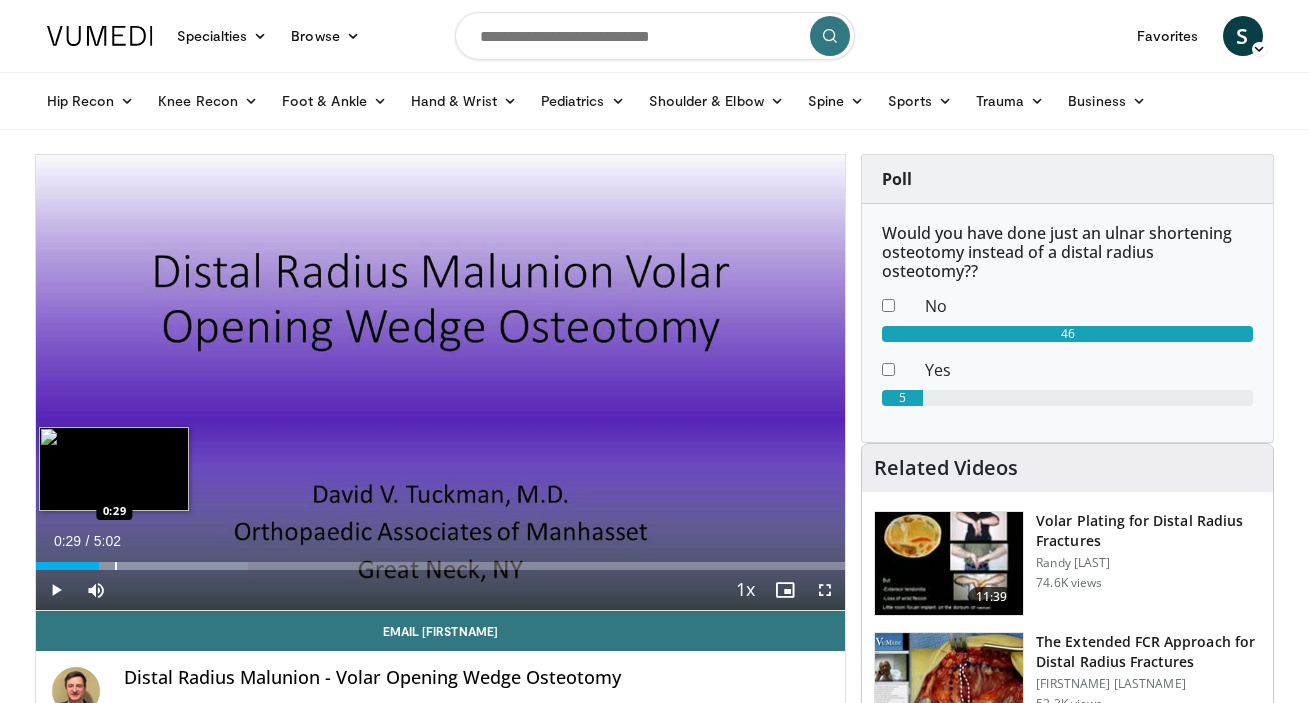 click at bounding box center (116, 566) 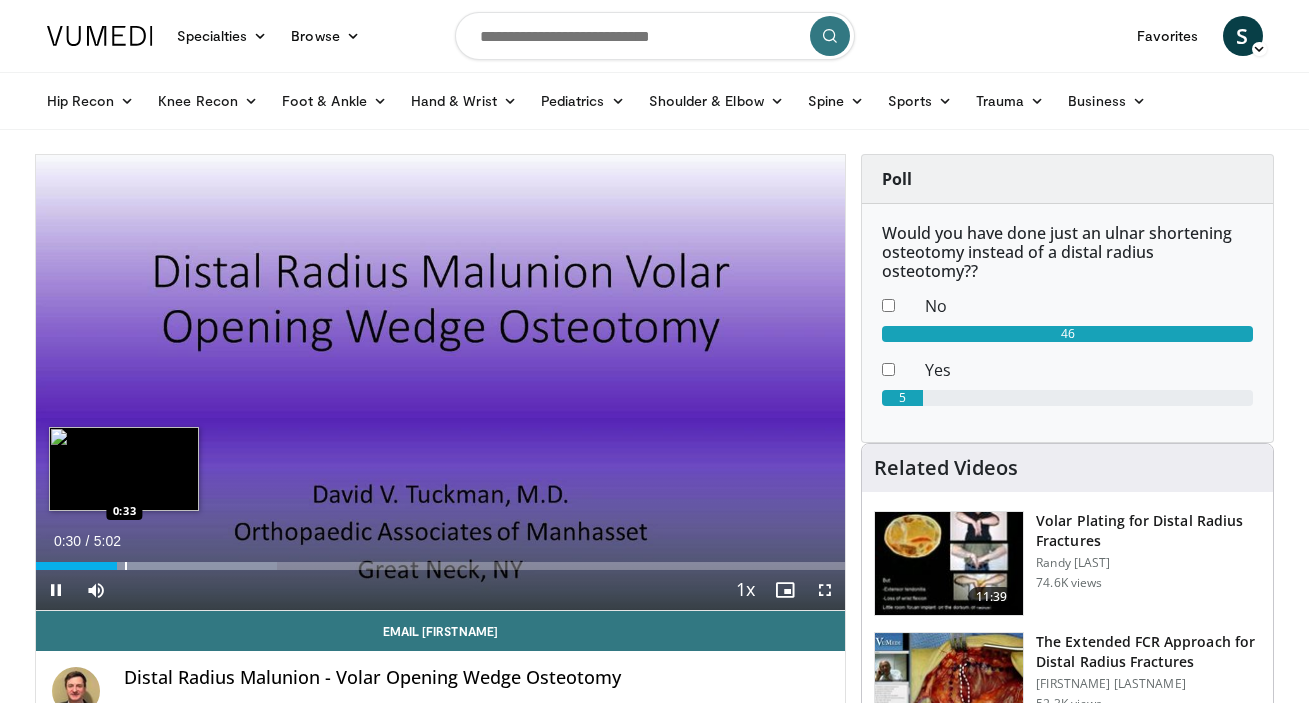 click at bounding box center [126, 566] 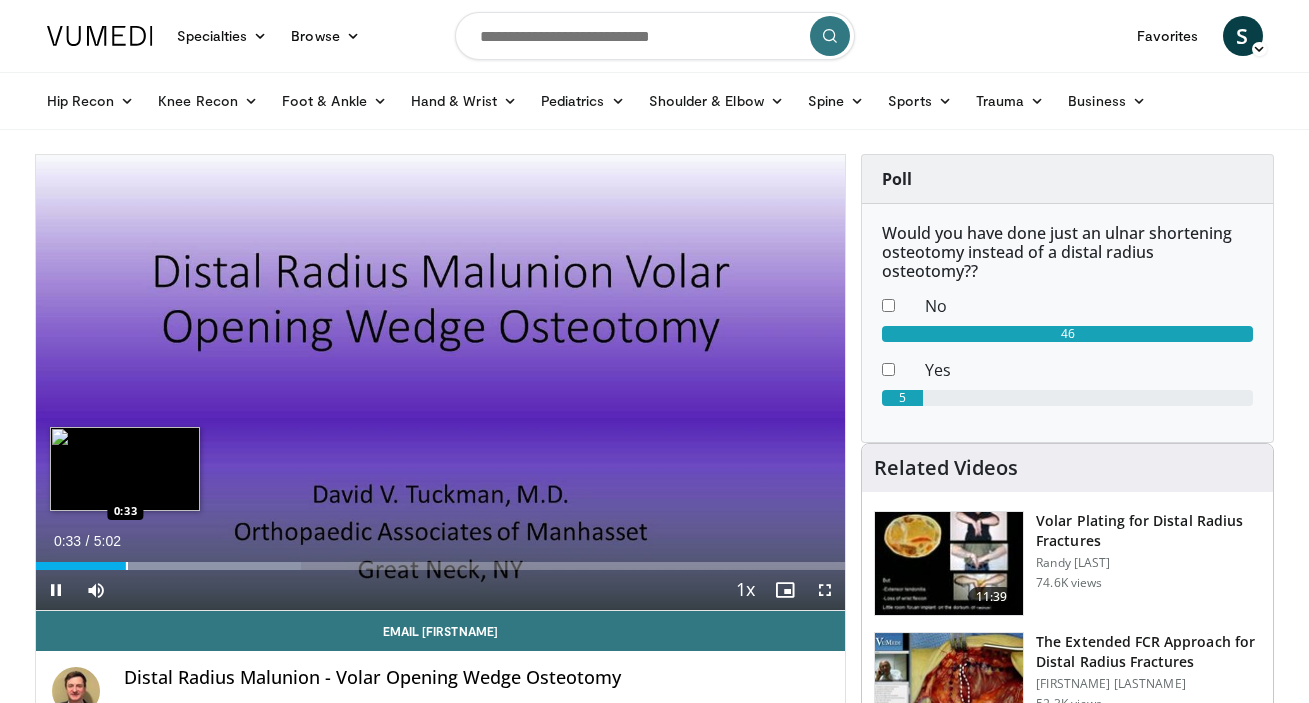 click at bounding box center (127, 566) 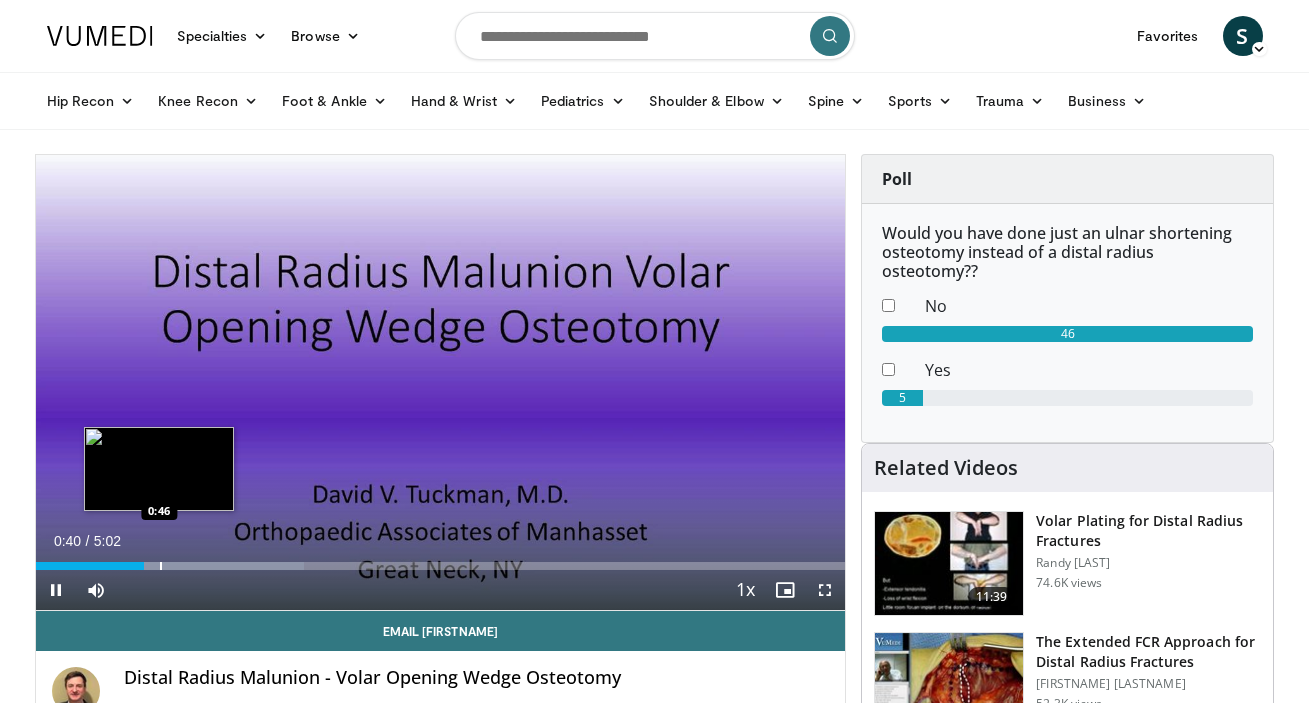 click at bounding box center [161, 566] 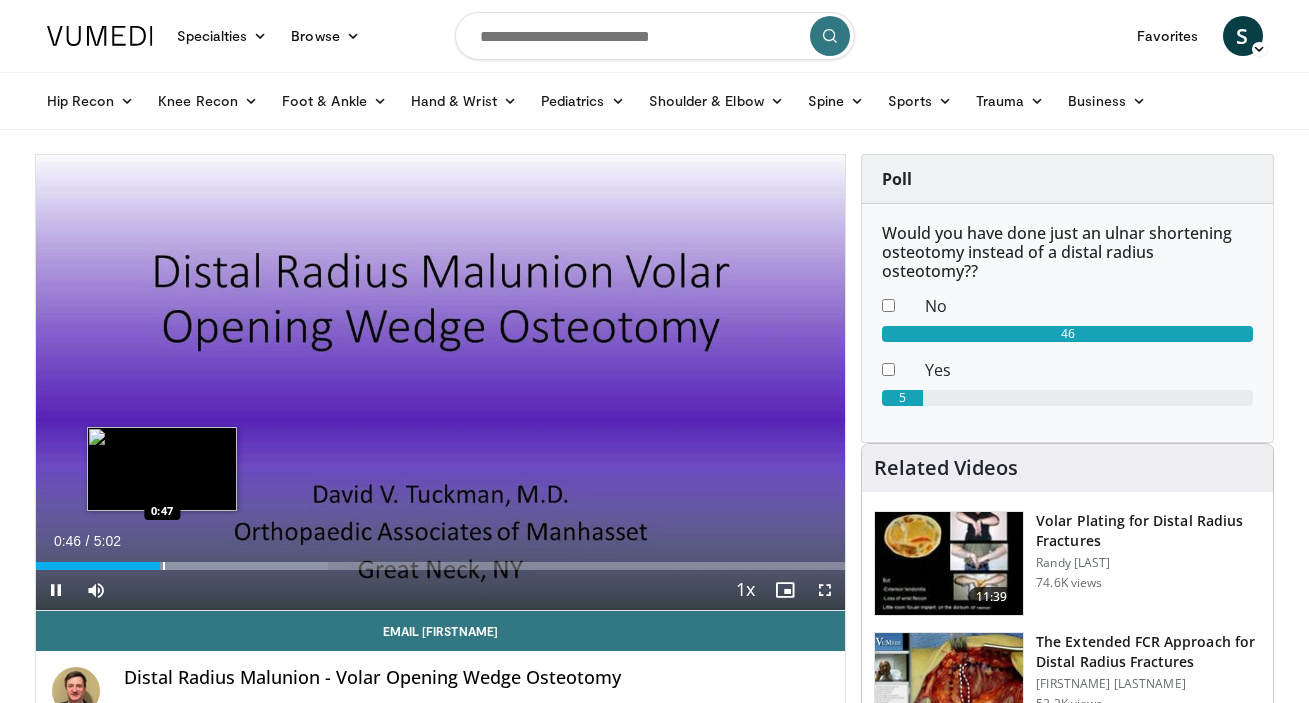 click at bounding box center (164, 566) 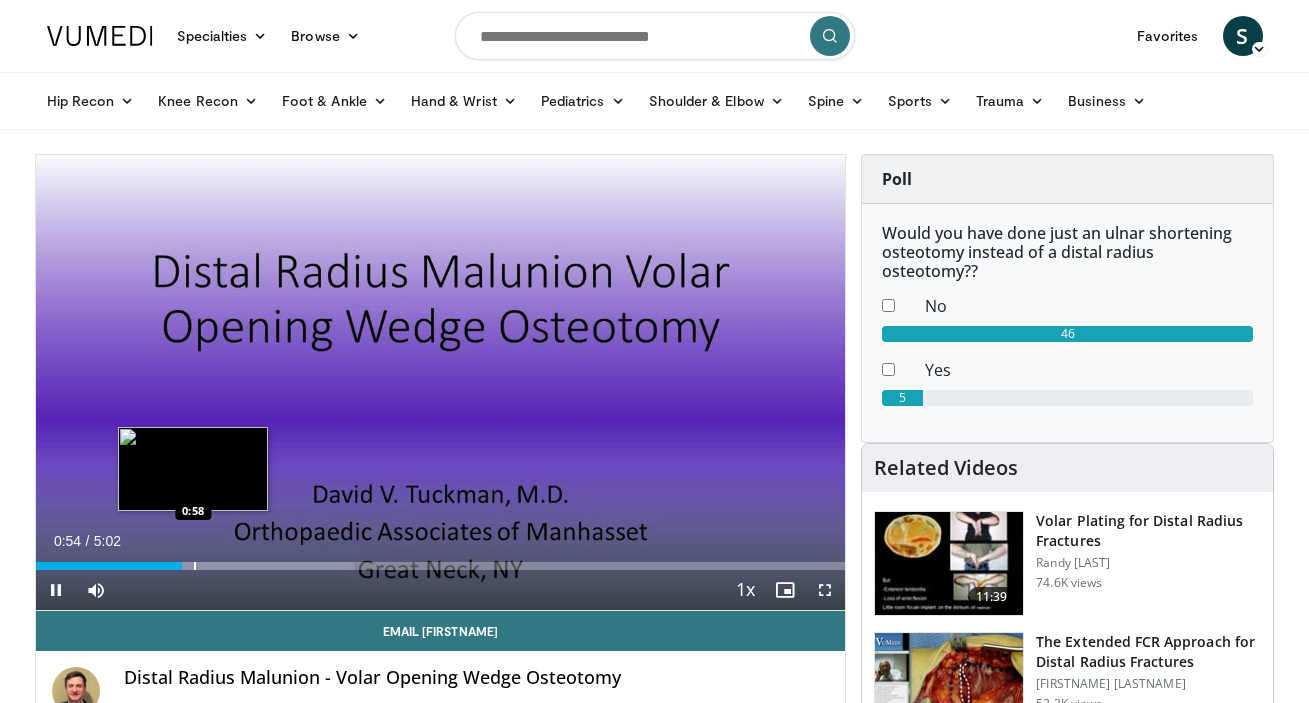 click at bounding box center (195, 566) 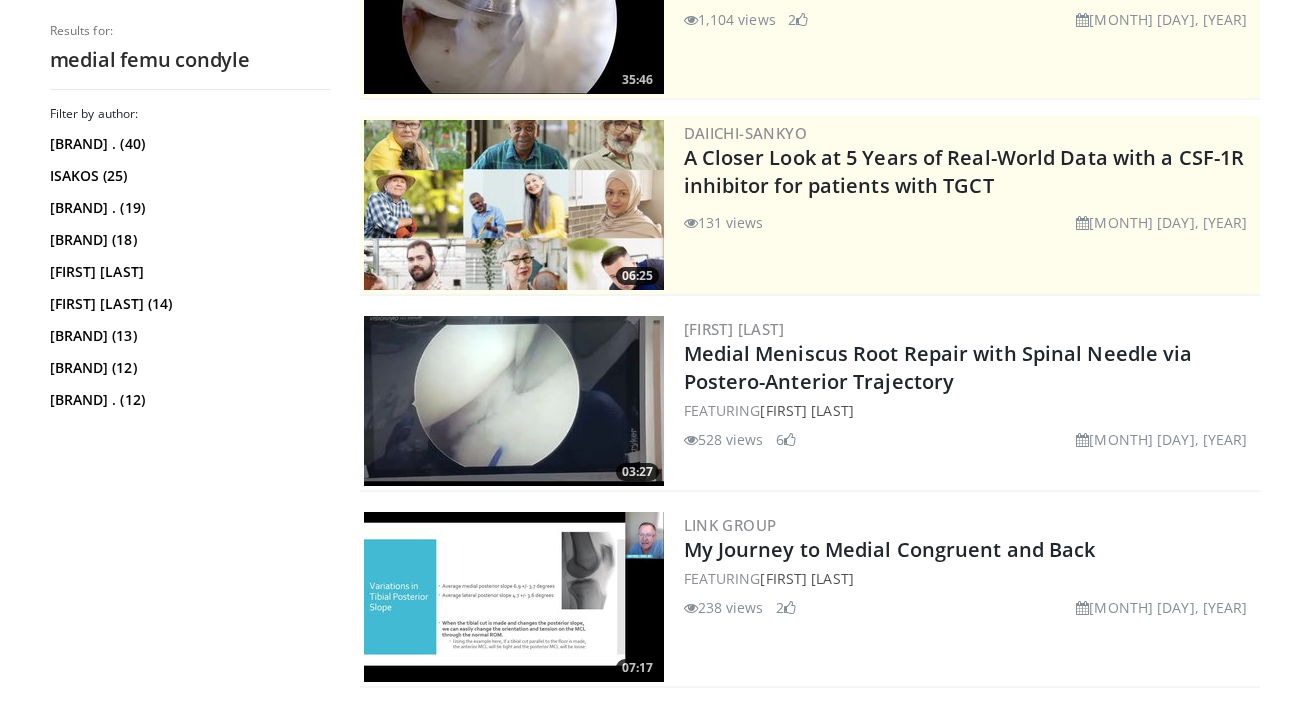 scroll, scrollTop: 0, scrollLeft: 0, axis: both 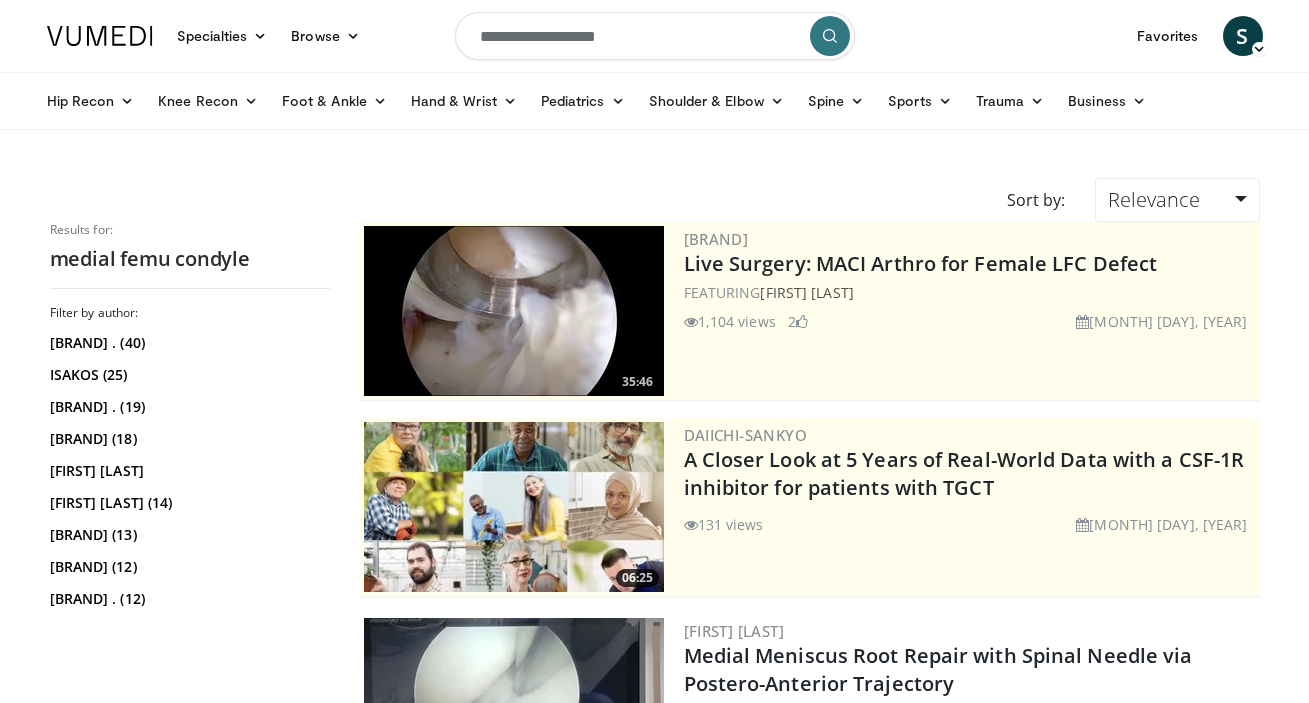 click on "**********" at bounding box center (655, 36) 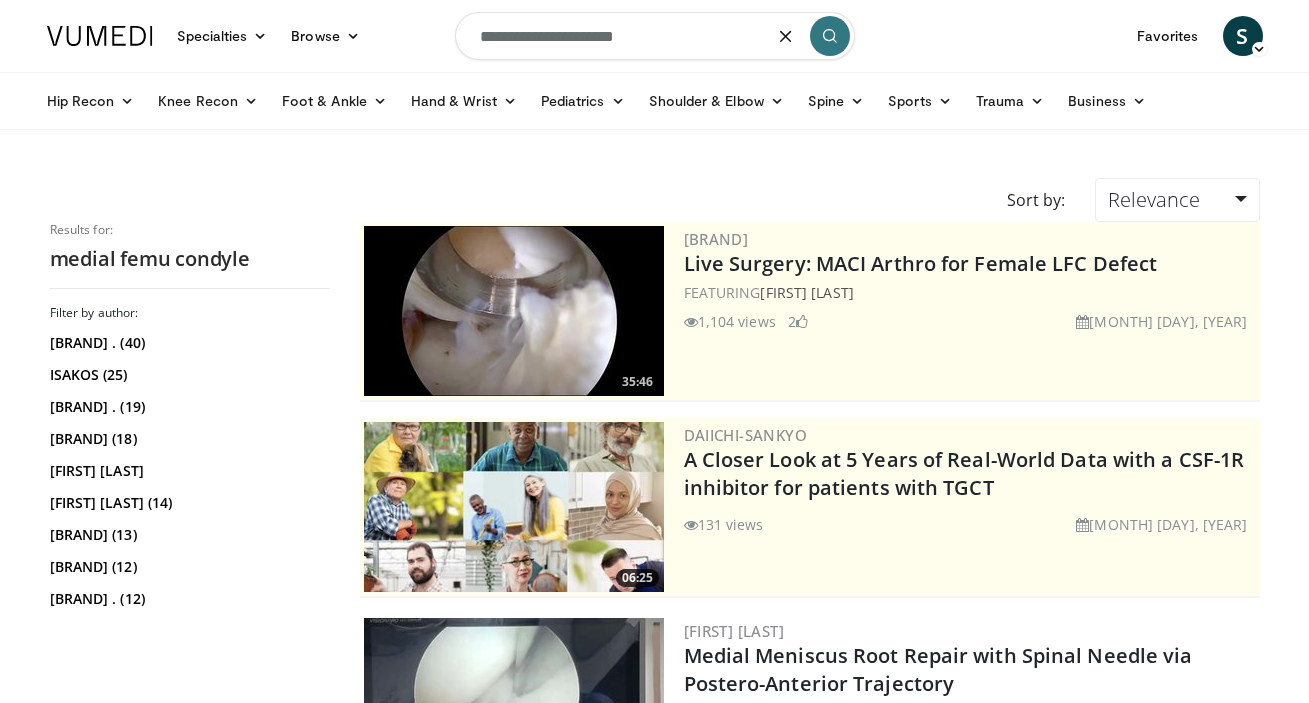 type on "**********" 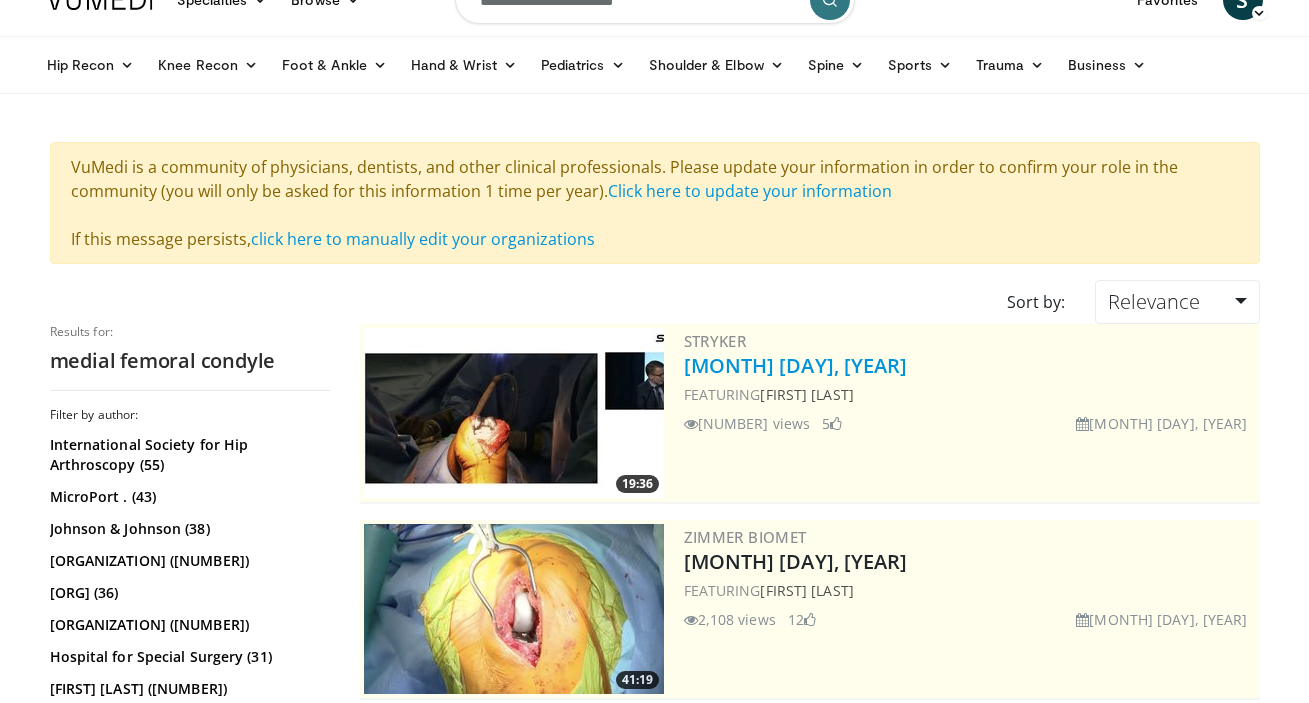 scroll, scrollTop: 0, scrollLeft: 0, axis: both 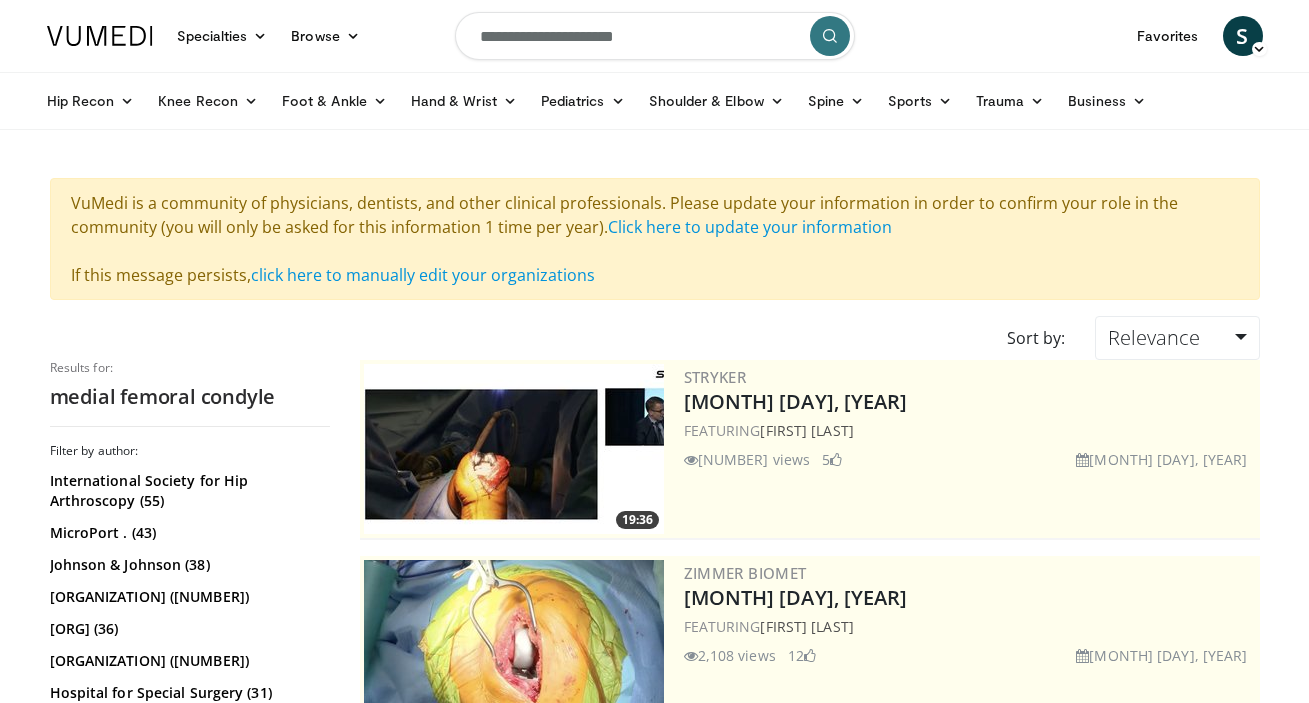 click on "**********" at bounding box center [655, 36] 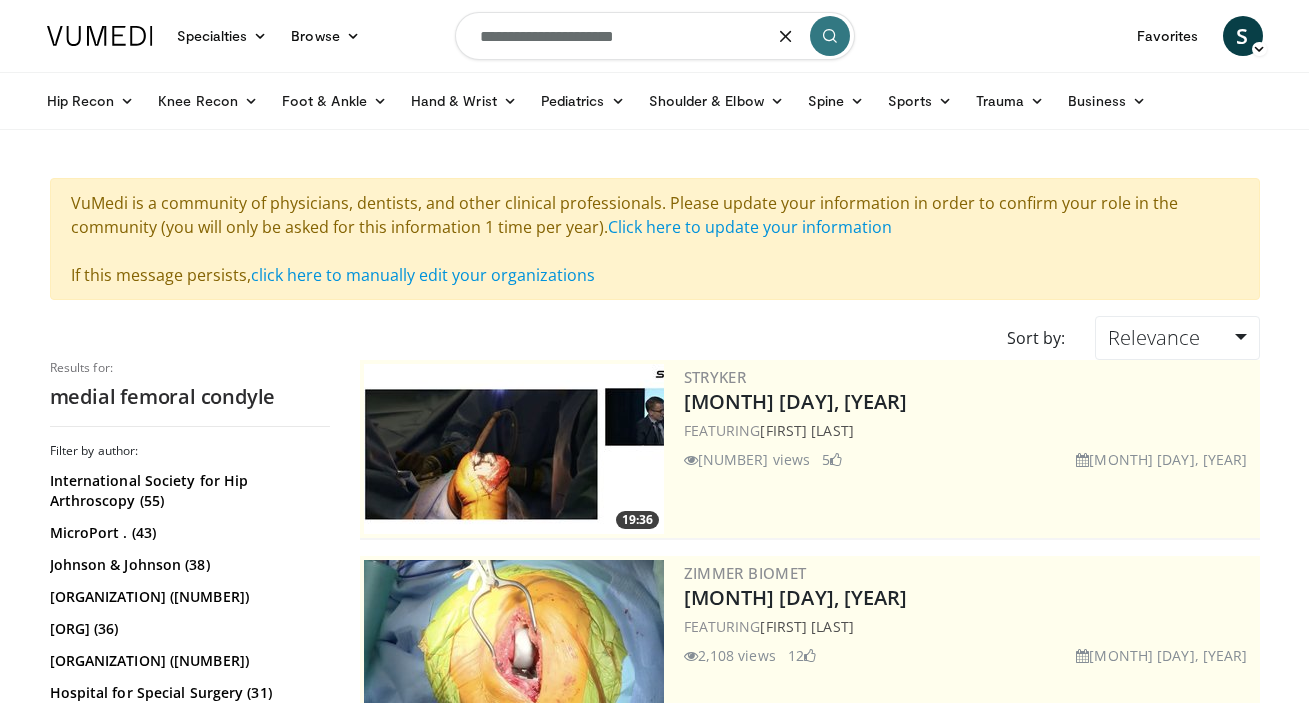 click on "**********" at bounding box center (655, 36) 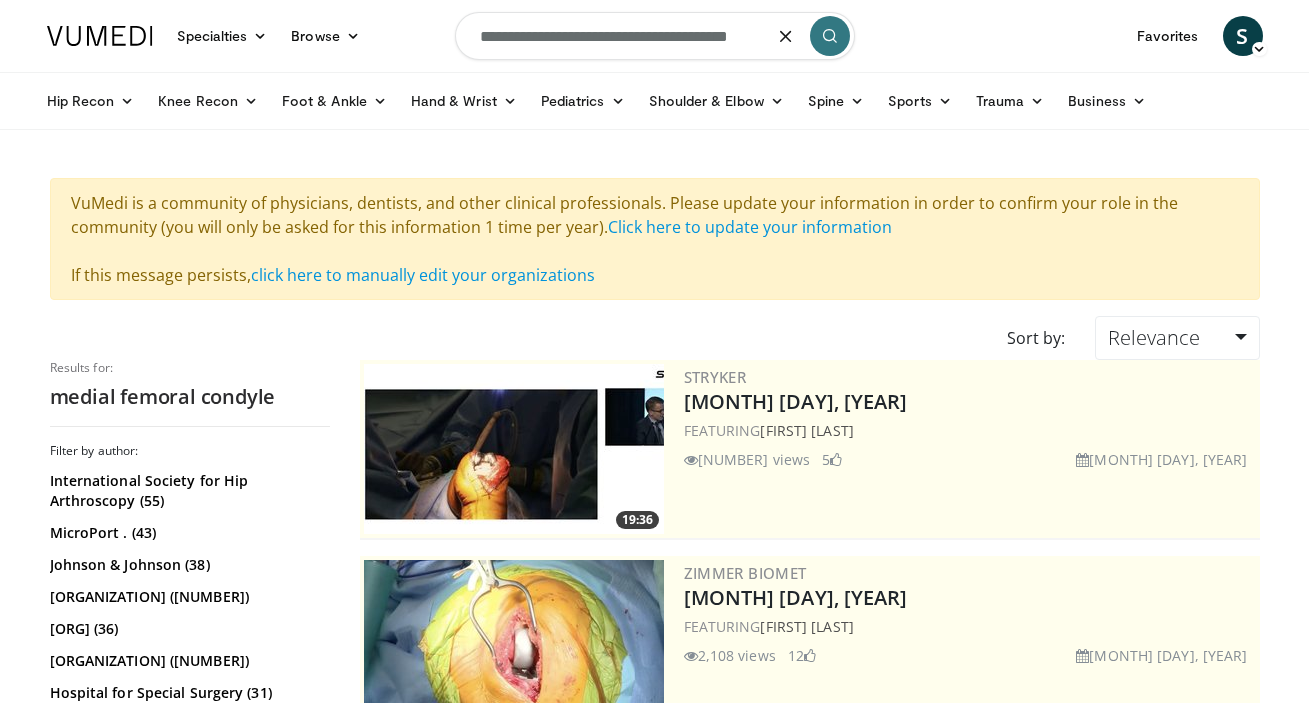 scroll, scrollTop: 0, scrollLeft: 5, axis: horizontal 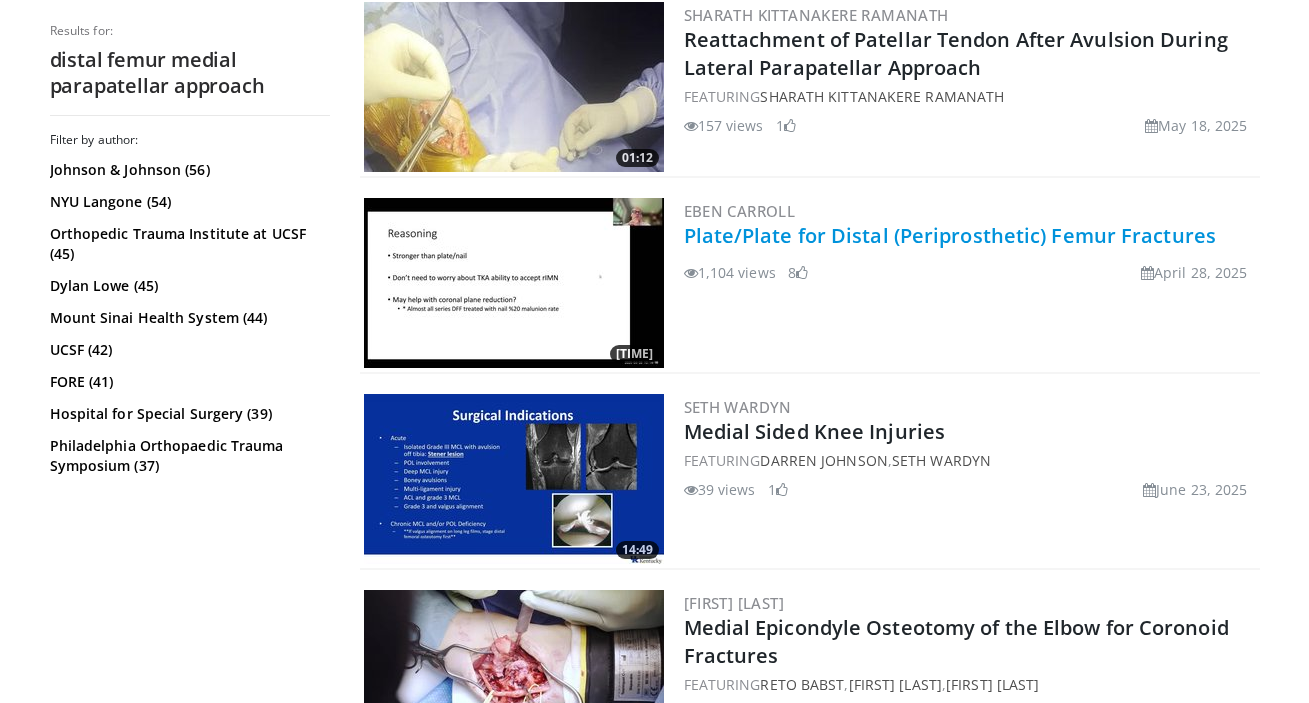 click on "Plate/Plate for Distal (Periprosthetic) Femur Fractures" at bounding box center (950, 235) 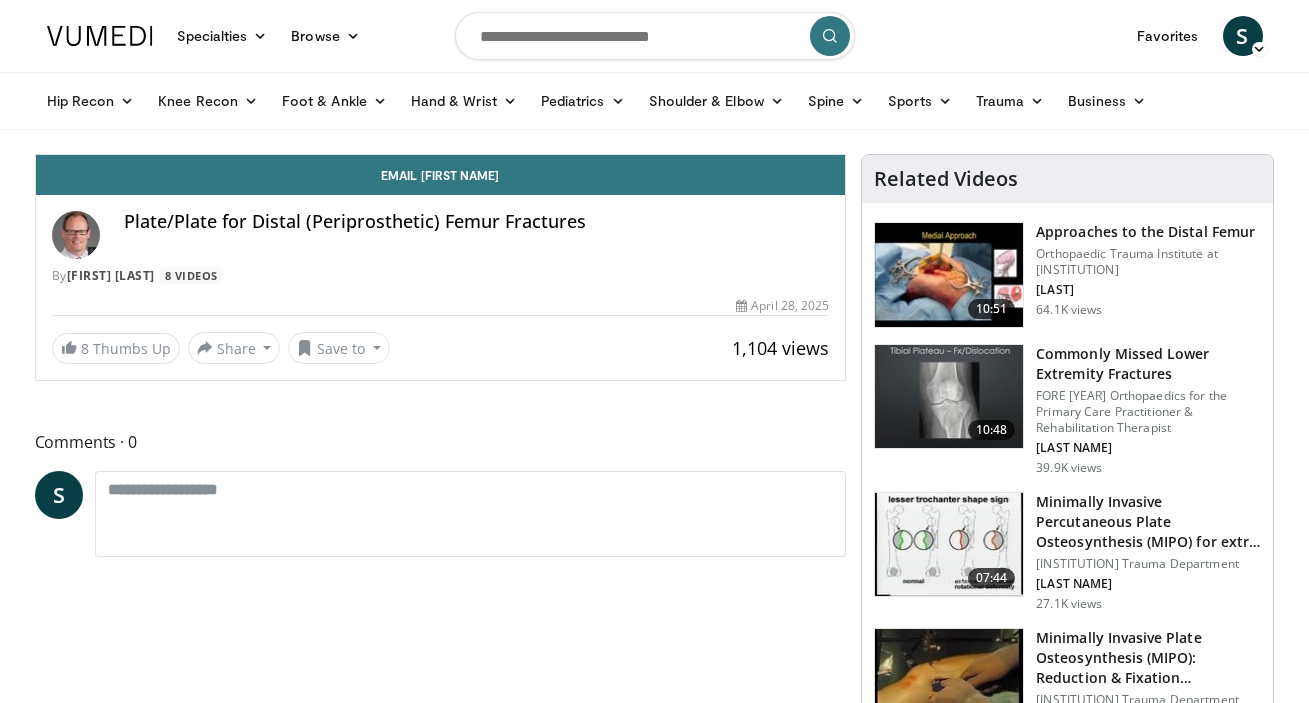 scroll, scrollTop: 0, scrollLeft: 0, axis: both 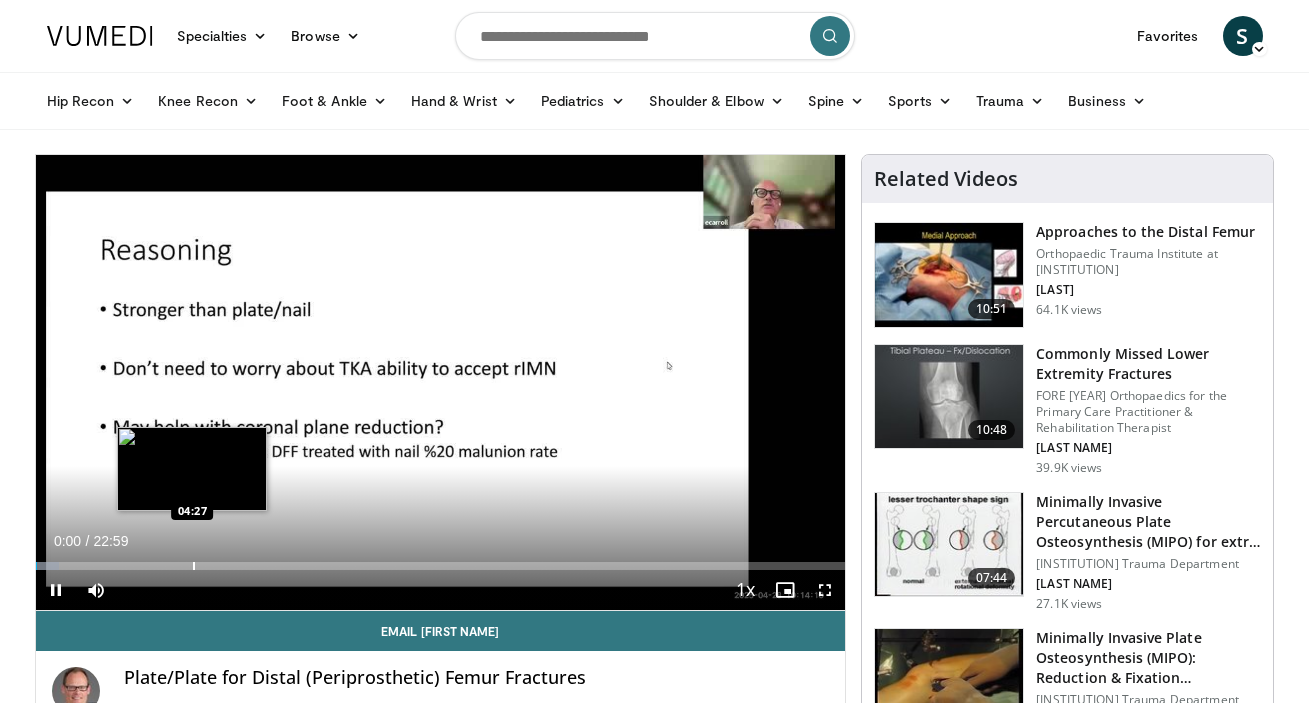 click at bounding box center [194, 566] 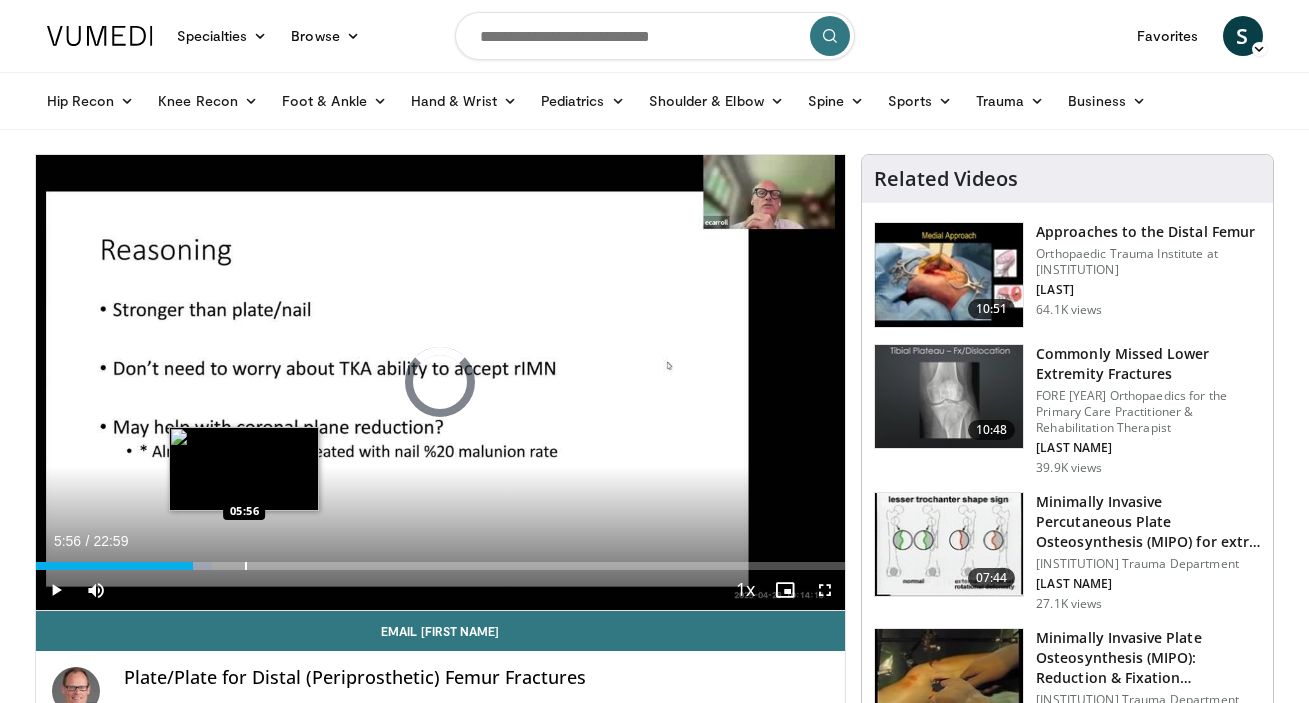 click at bounding box center [246, 566] 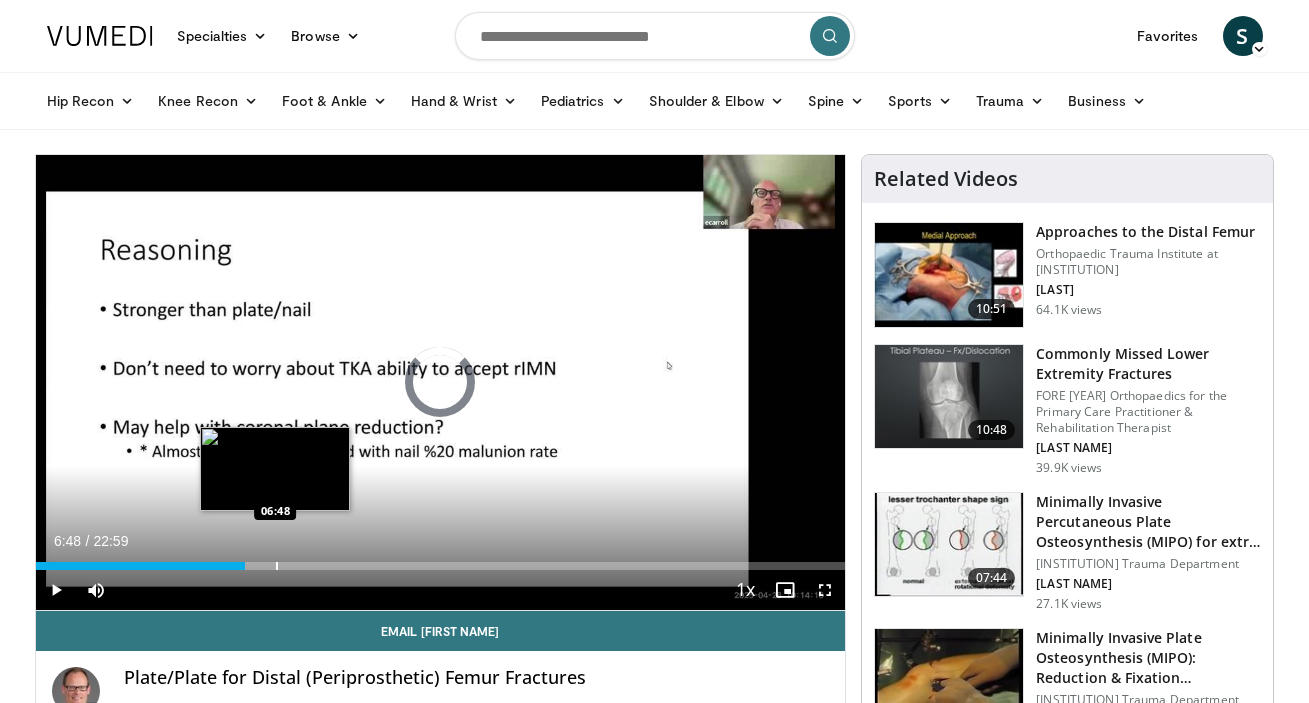 click at bounding box center (277, 566) 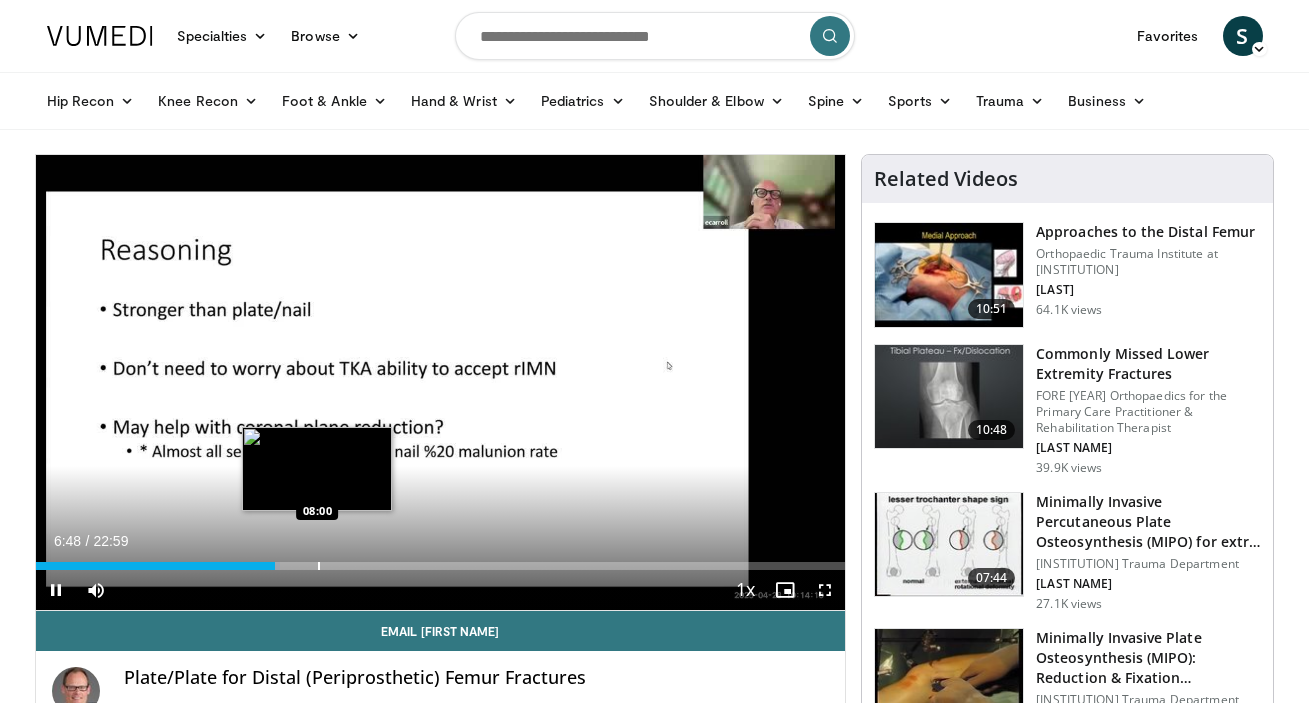 click at bounding box center [319, 566] 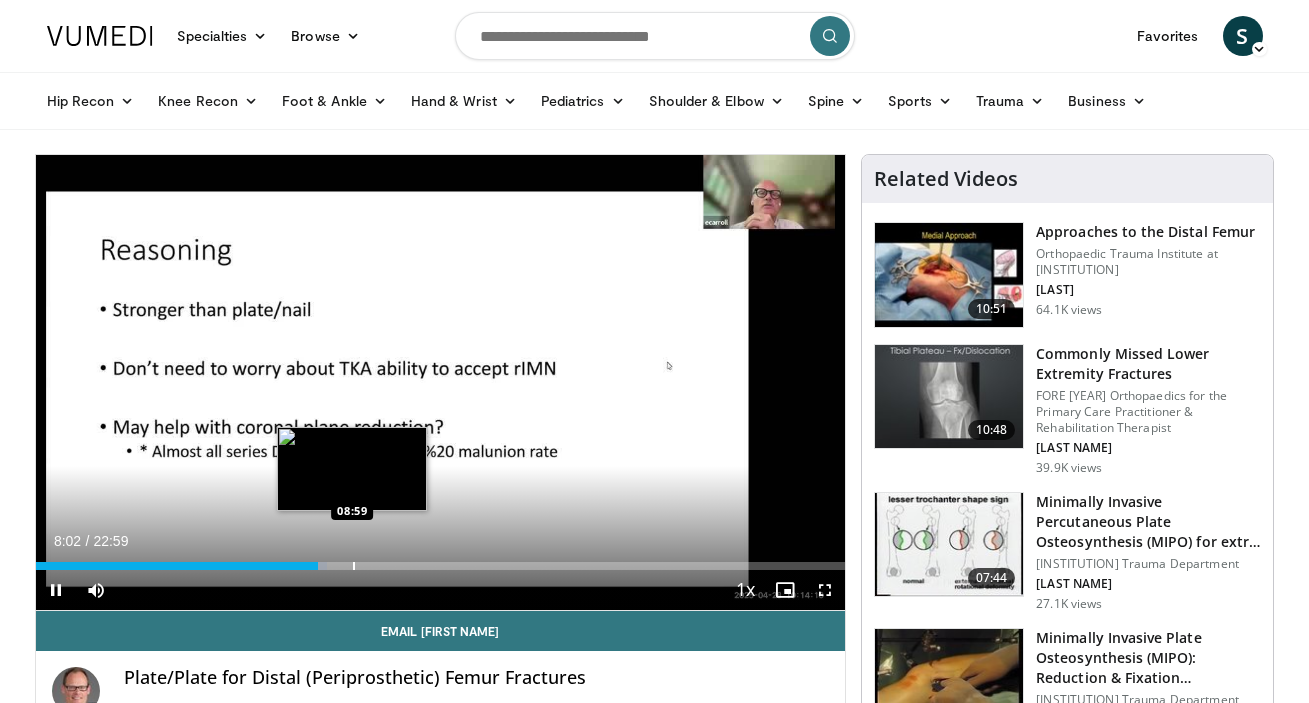 click at bounding box center [354, 566] 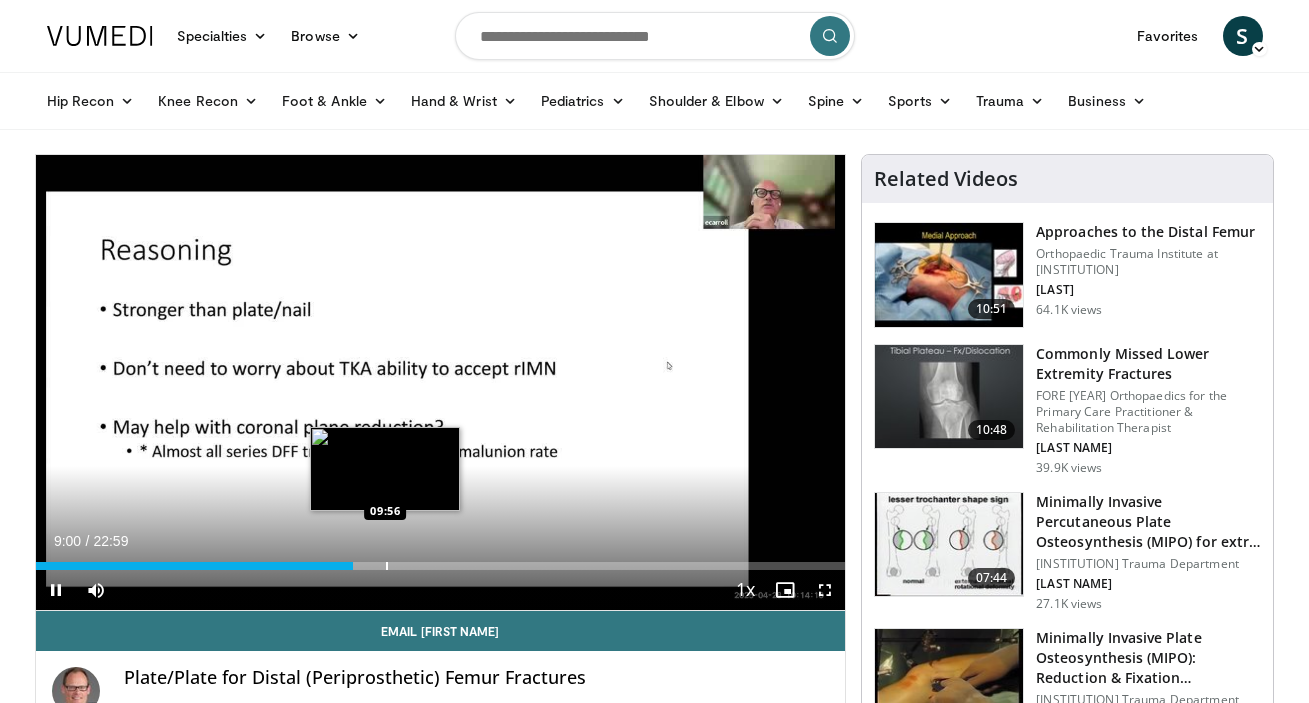 click at bounding box center [387, 566] 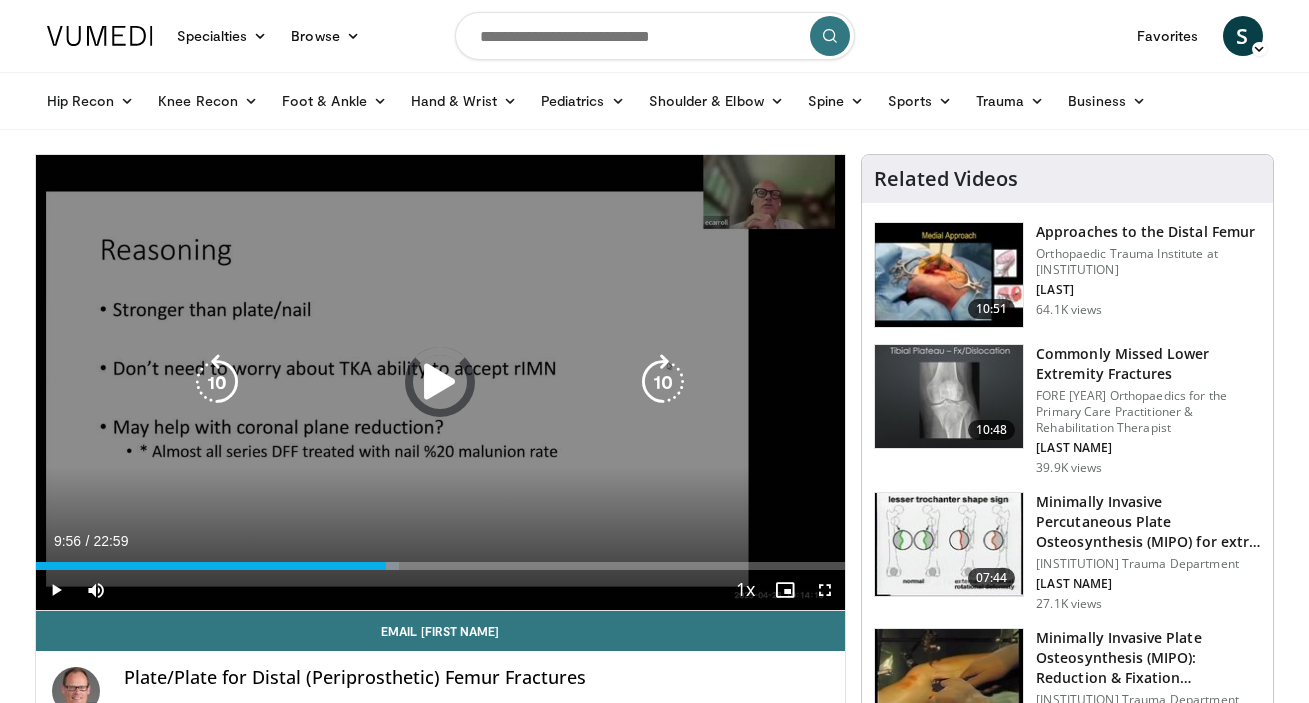 click on "Loaded :  44.94% 09:56 09:56" at bounding box center (441, 566) 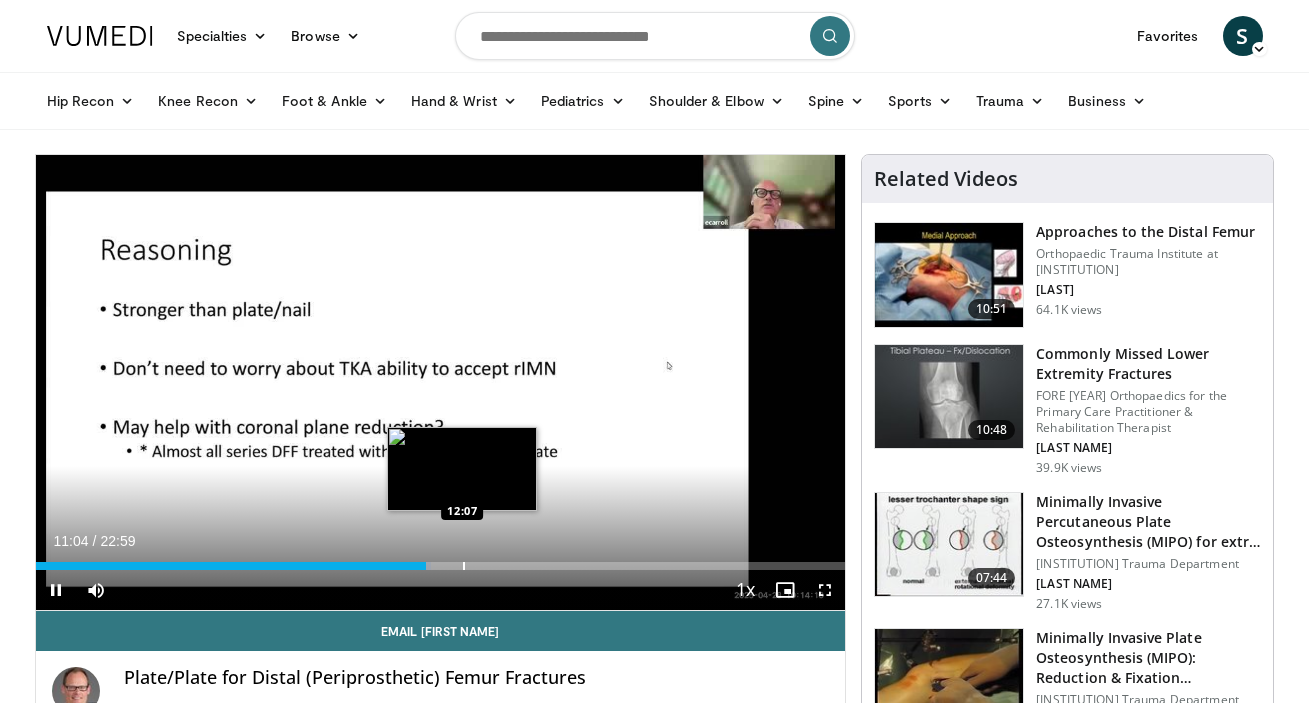 click at bounding box center [464, 566] 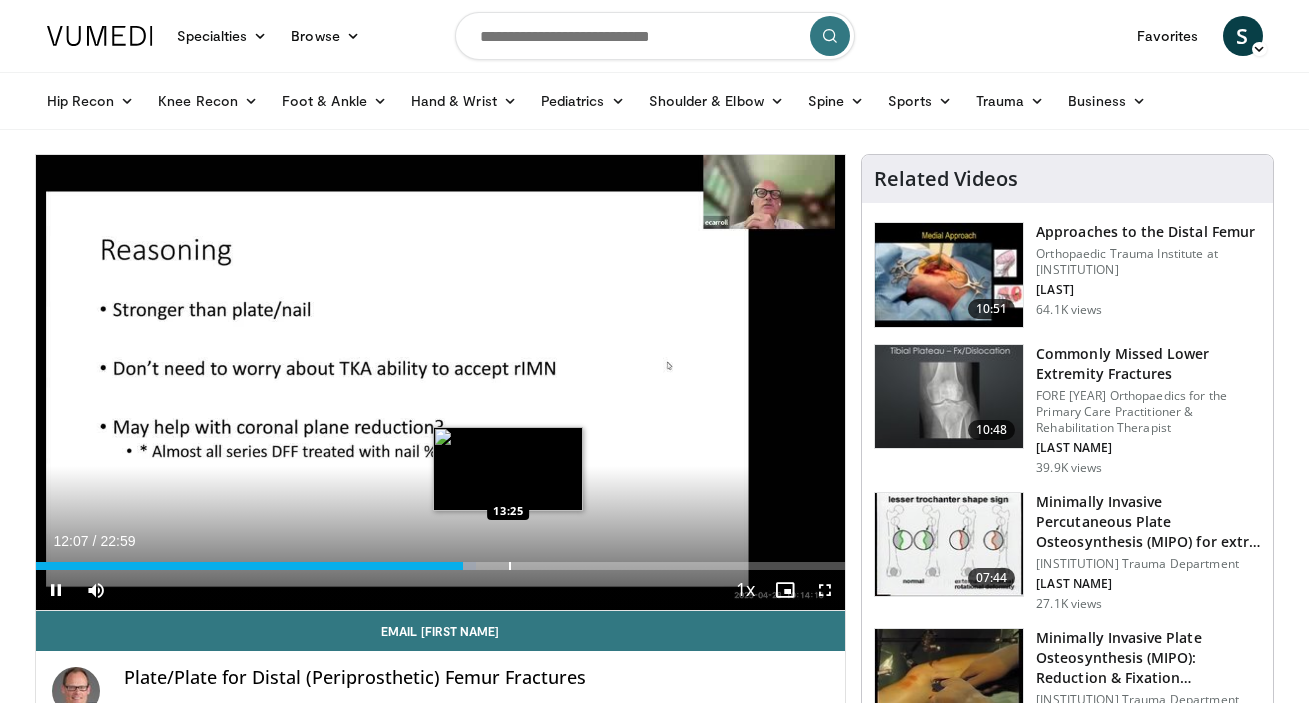 click at bounding box center [510, 566] 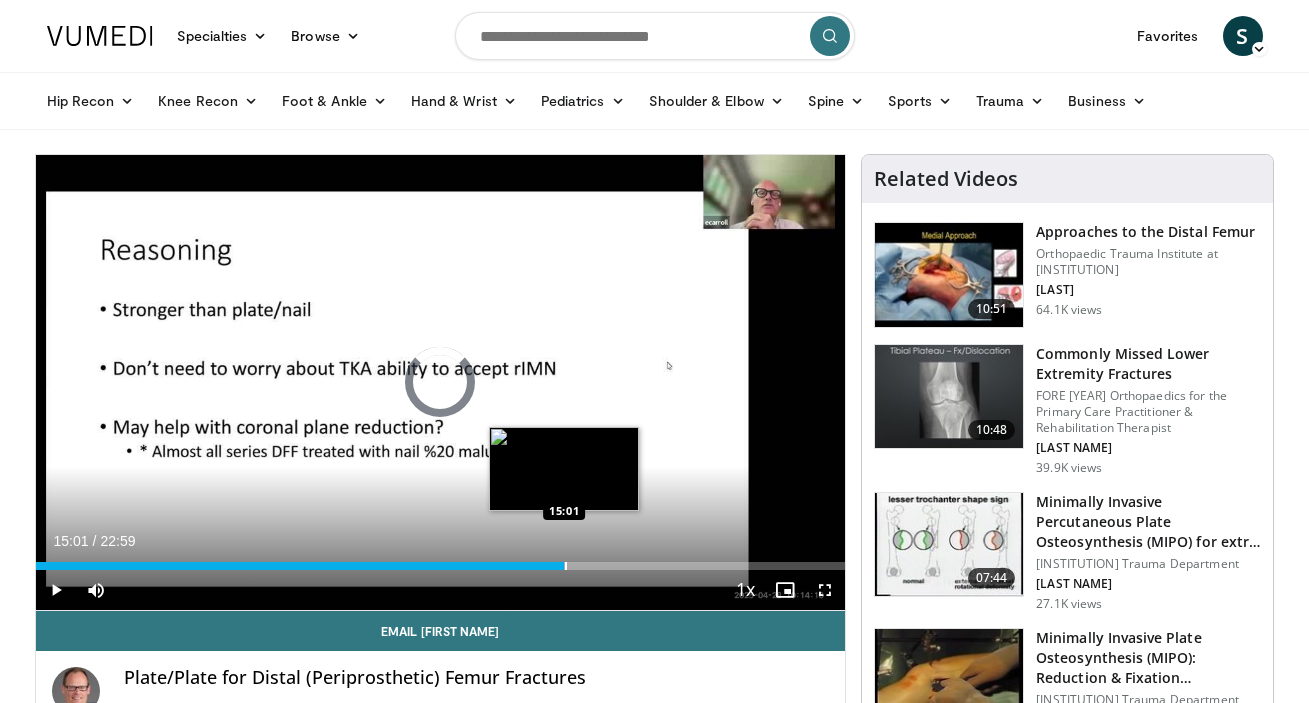click at bounding box center (566, 566) 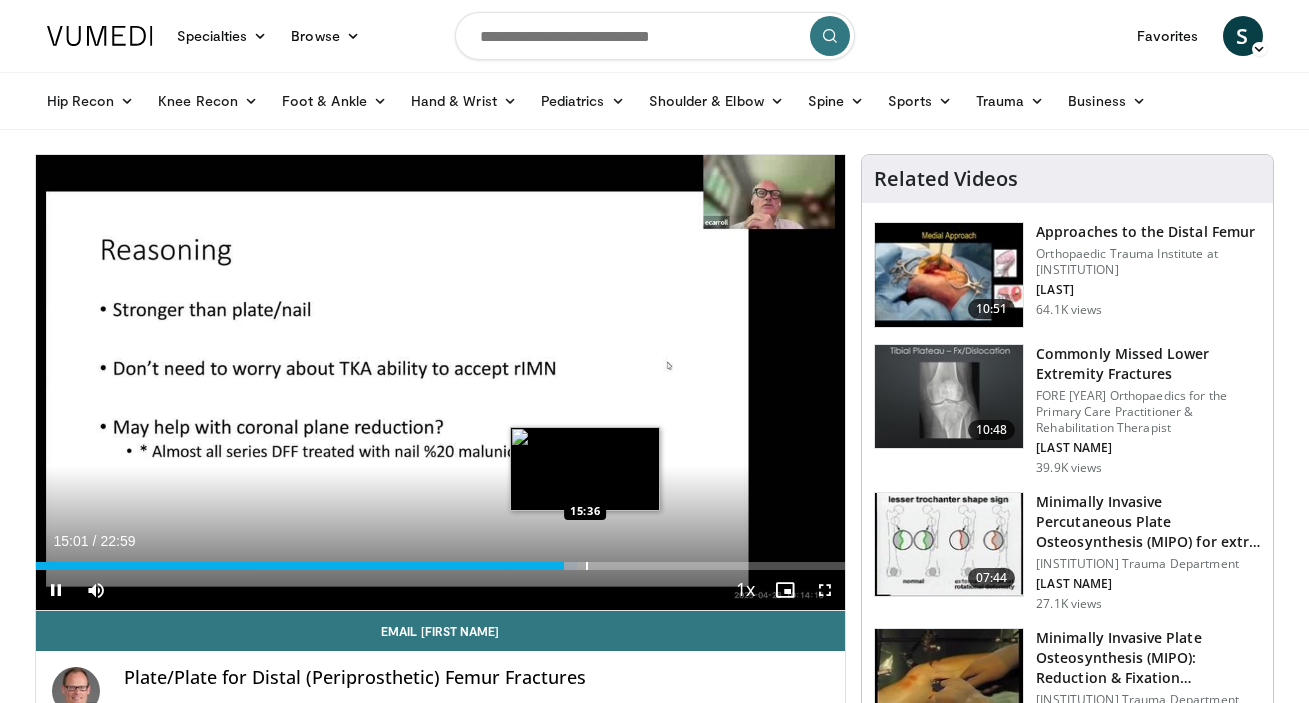 click at bounding box center (587, 566) 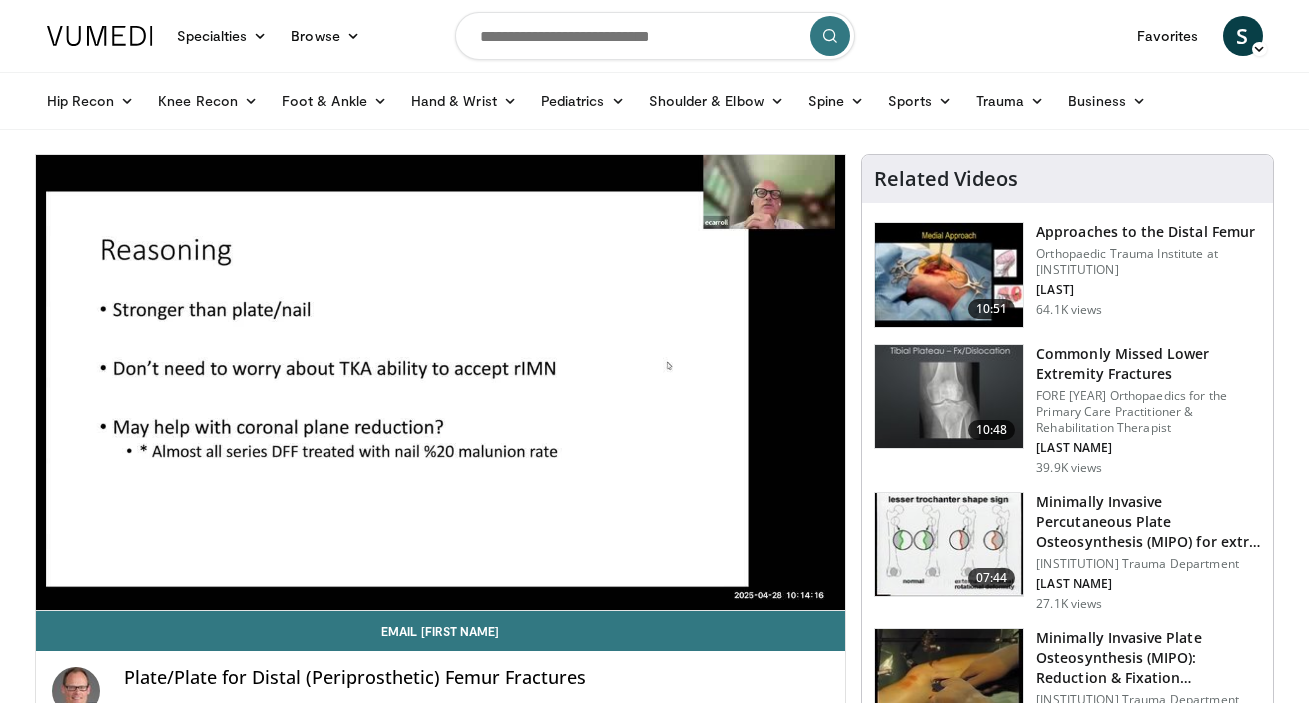 click at bounding box center (655, 36) 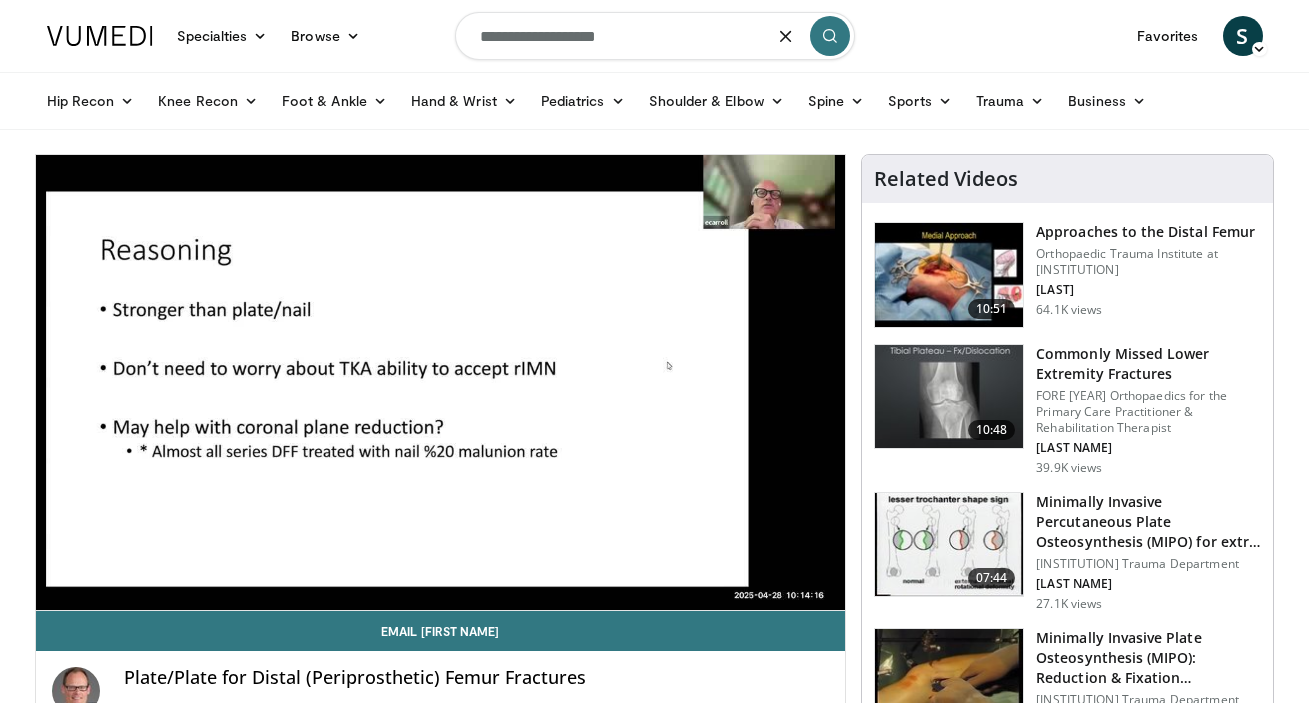 type on "**********" 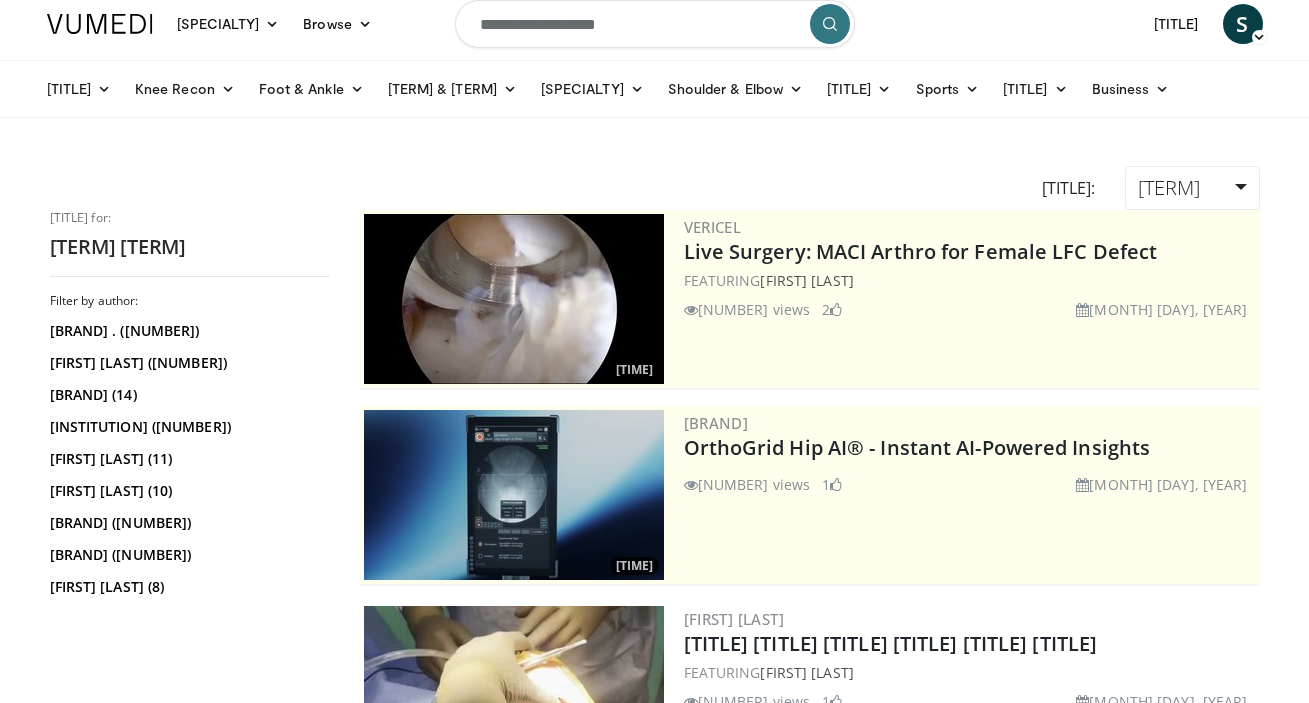 scroll, scrollTop: 0, scrollLeft: 0, axis: both 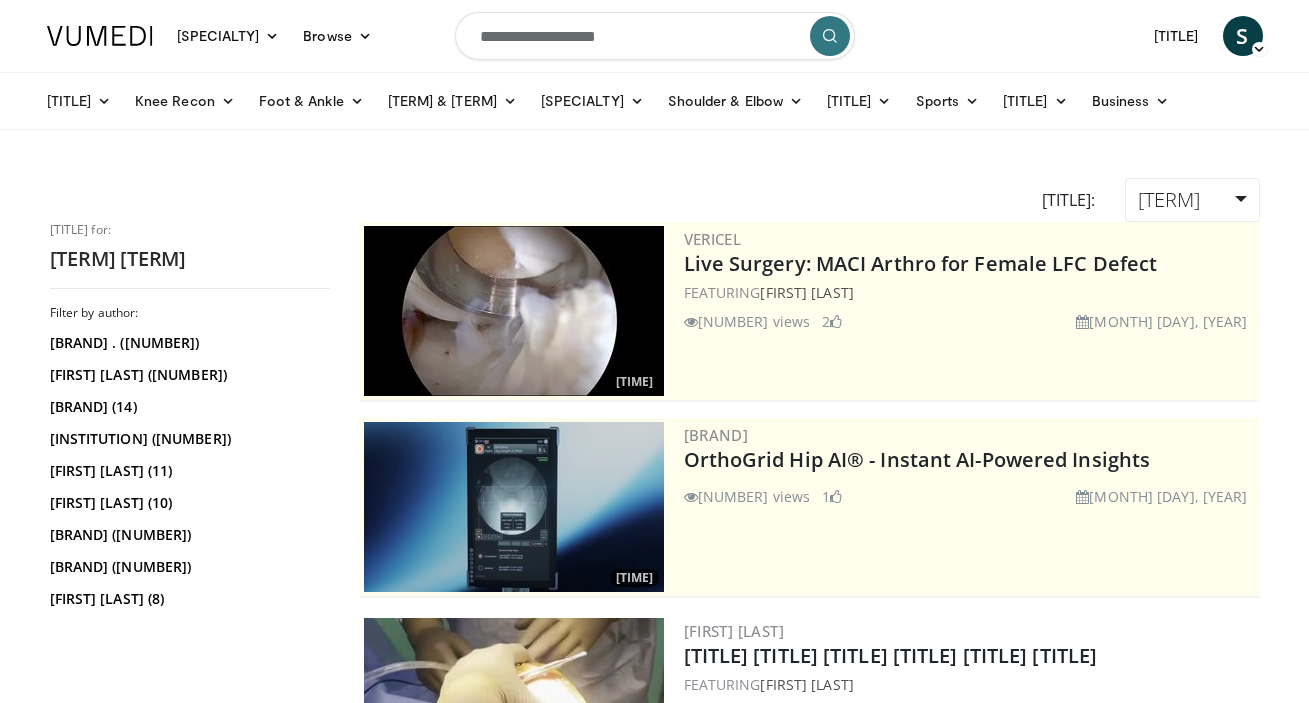 click on "**********" at bounding box center (655, 36) 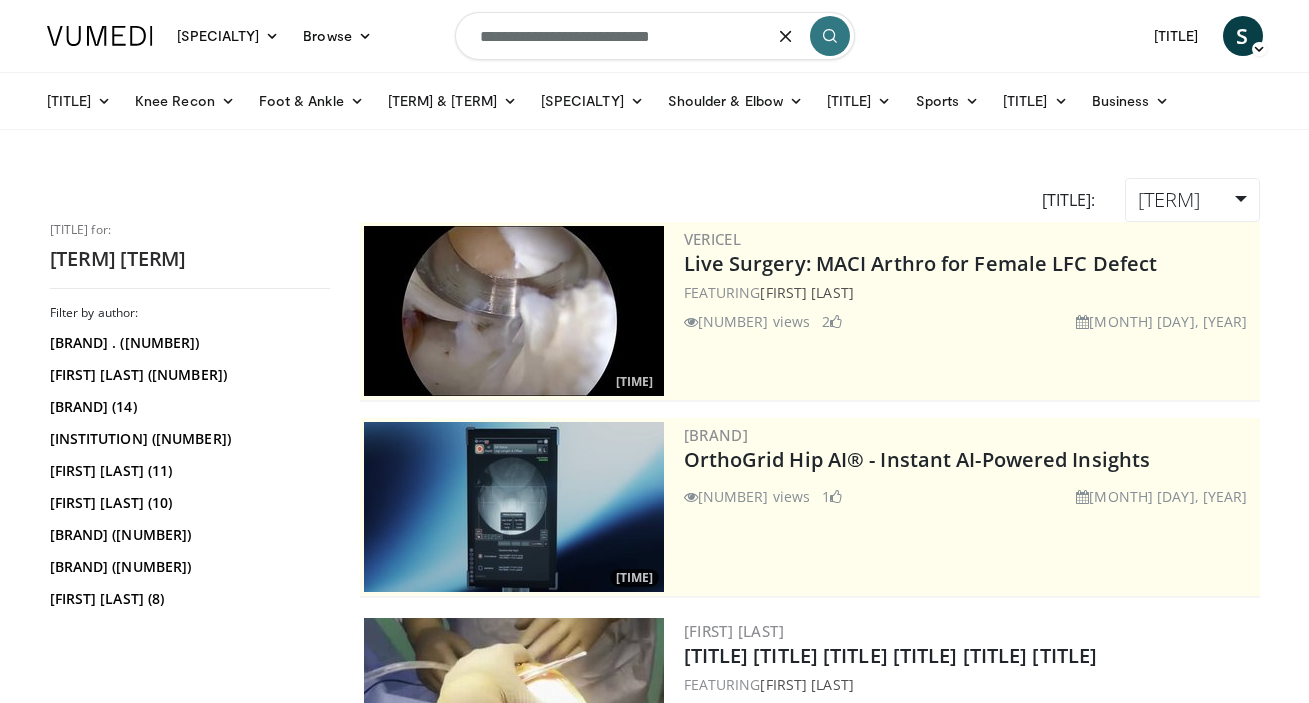 type on "**********" 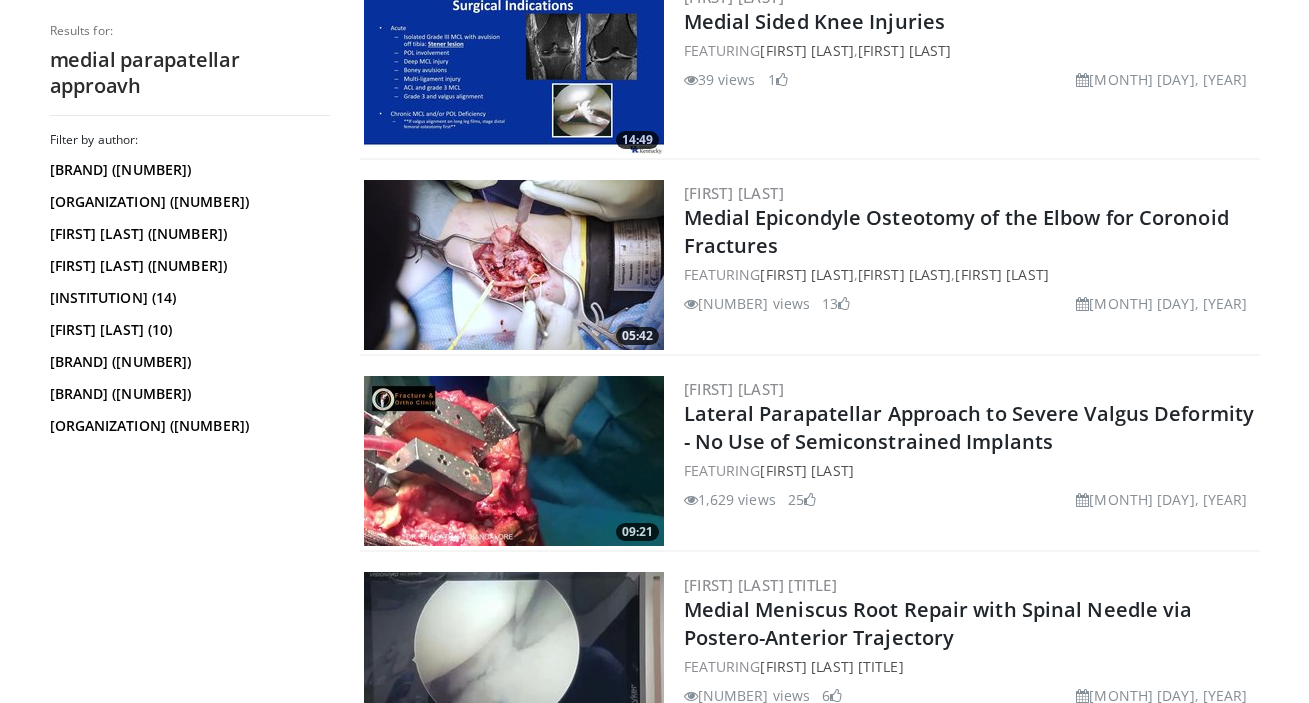 scroll, scrollTop: 891, scrollLeft: 0, axis: vertical 